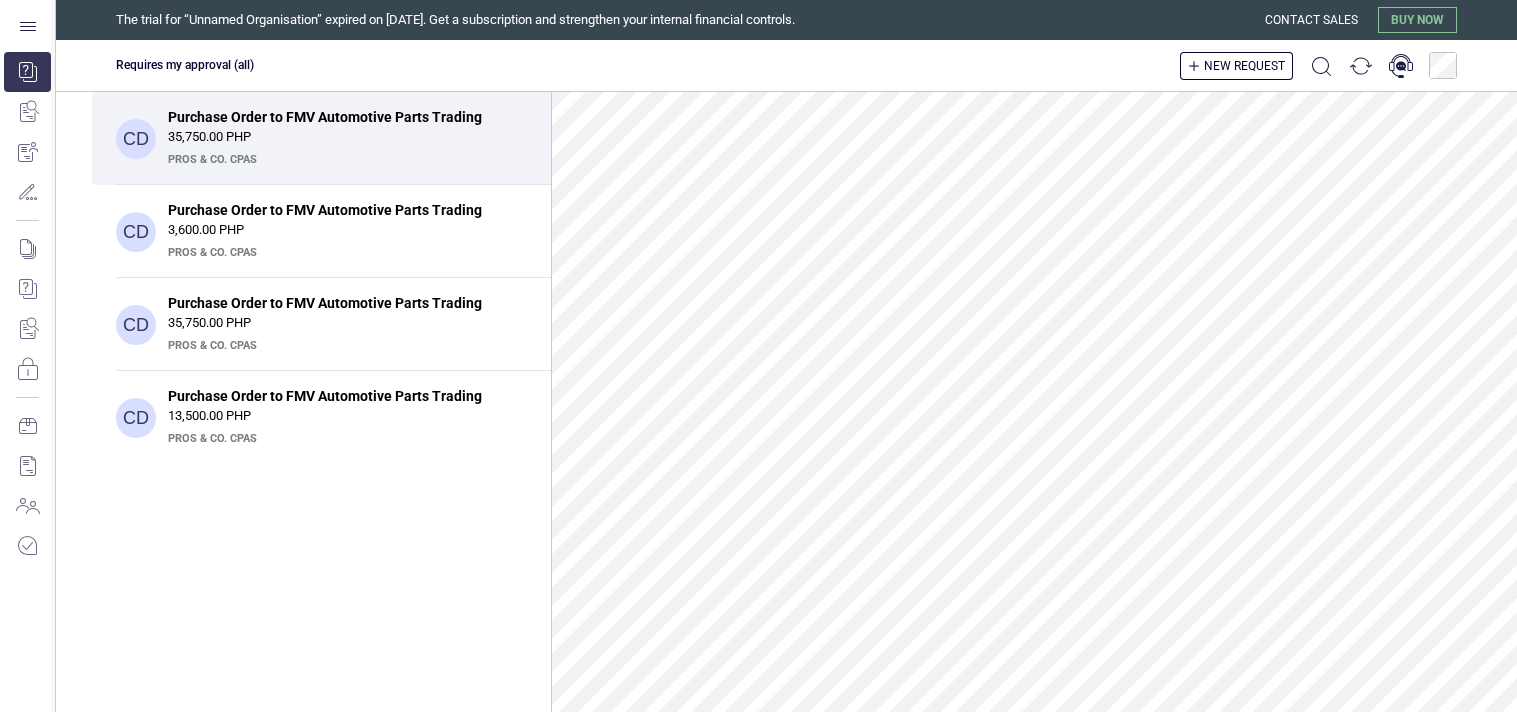scroll, scrollTop: 0, scrollLeft: 0, axis: both 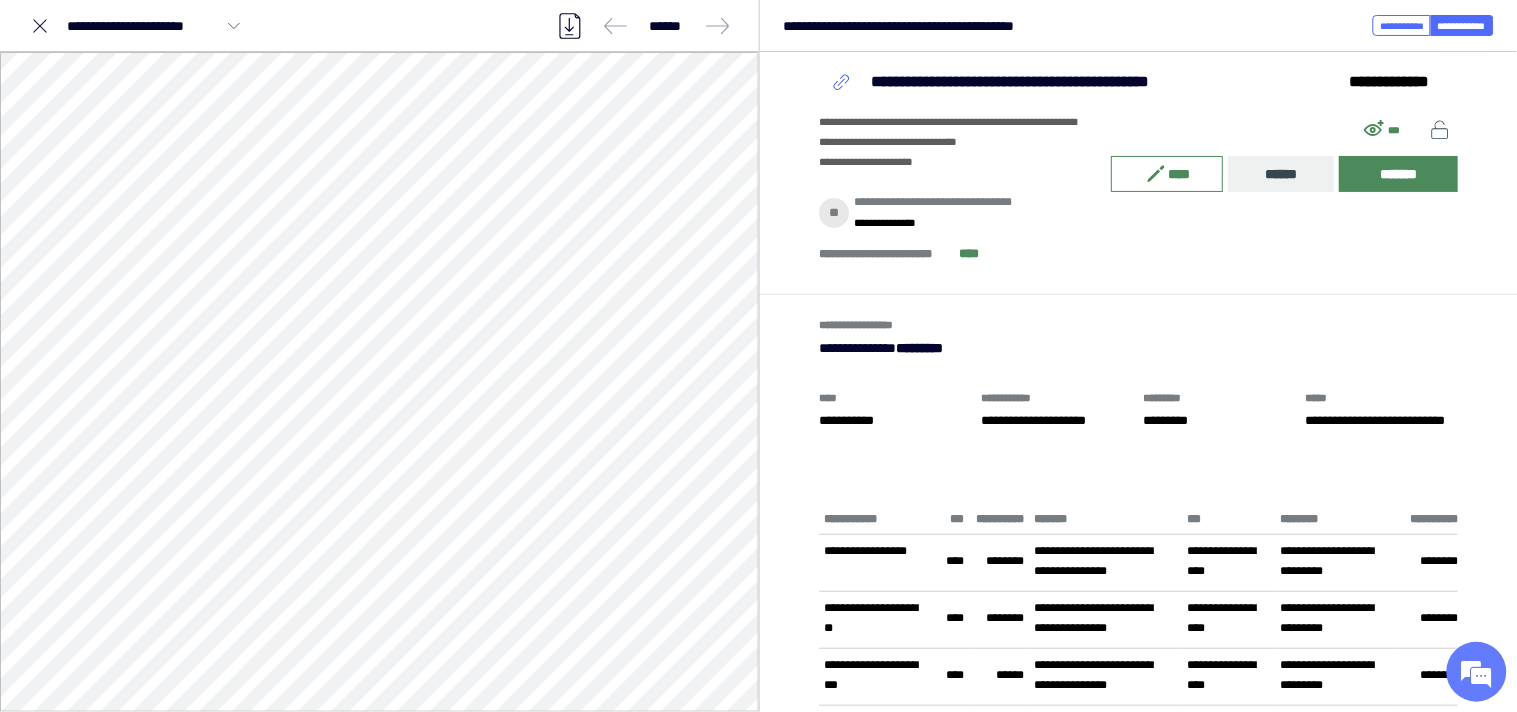 click on "**********" at bounding box center [974, 223] 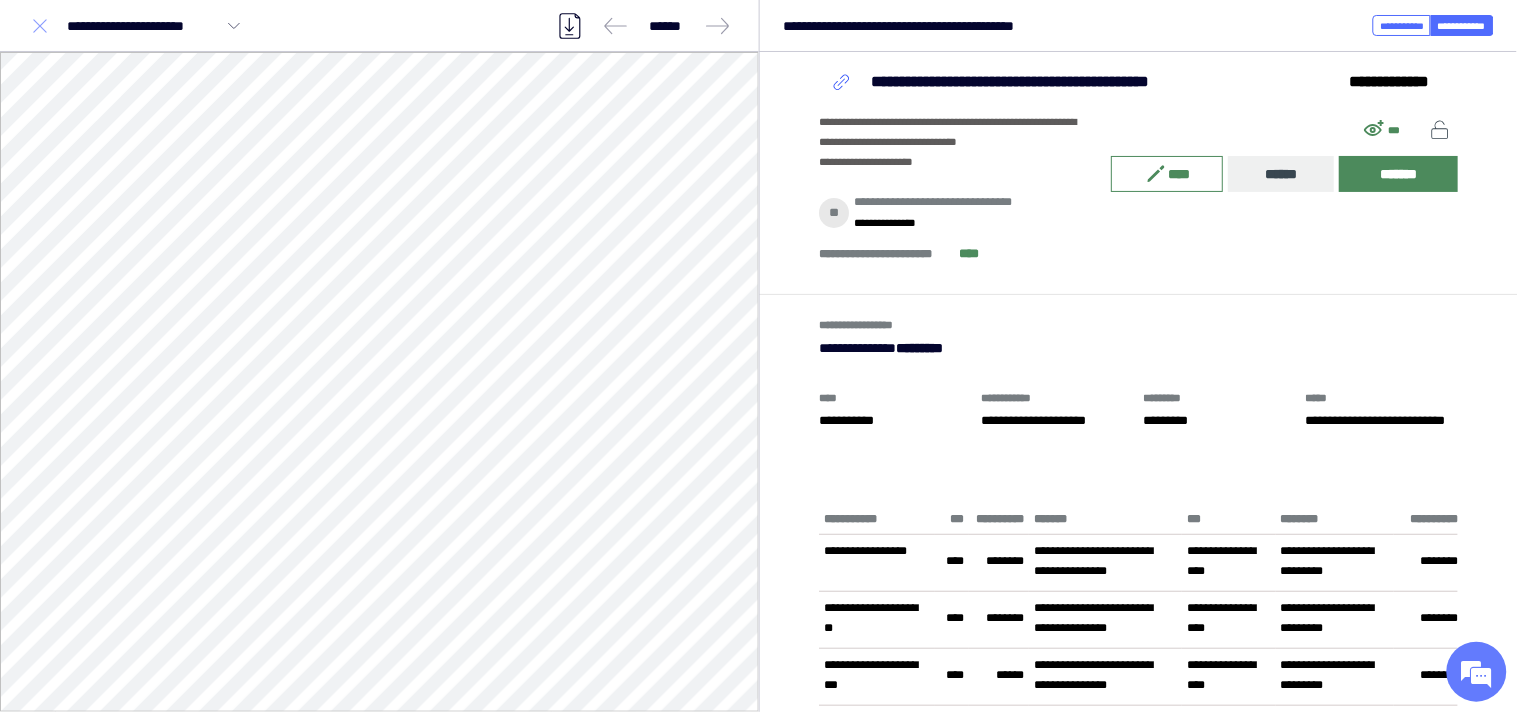 click 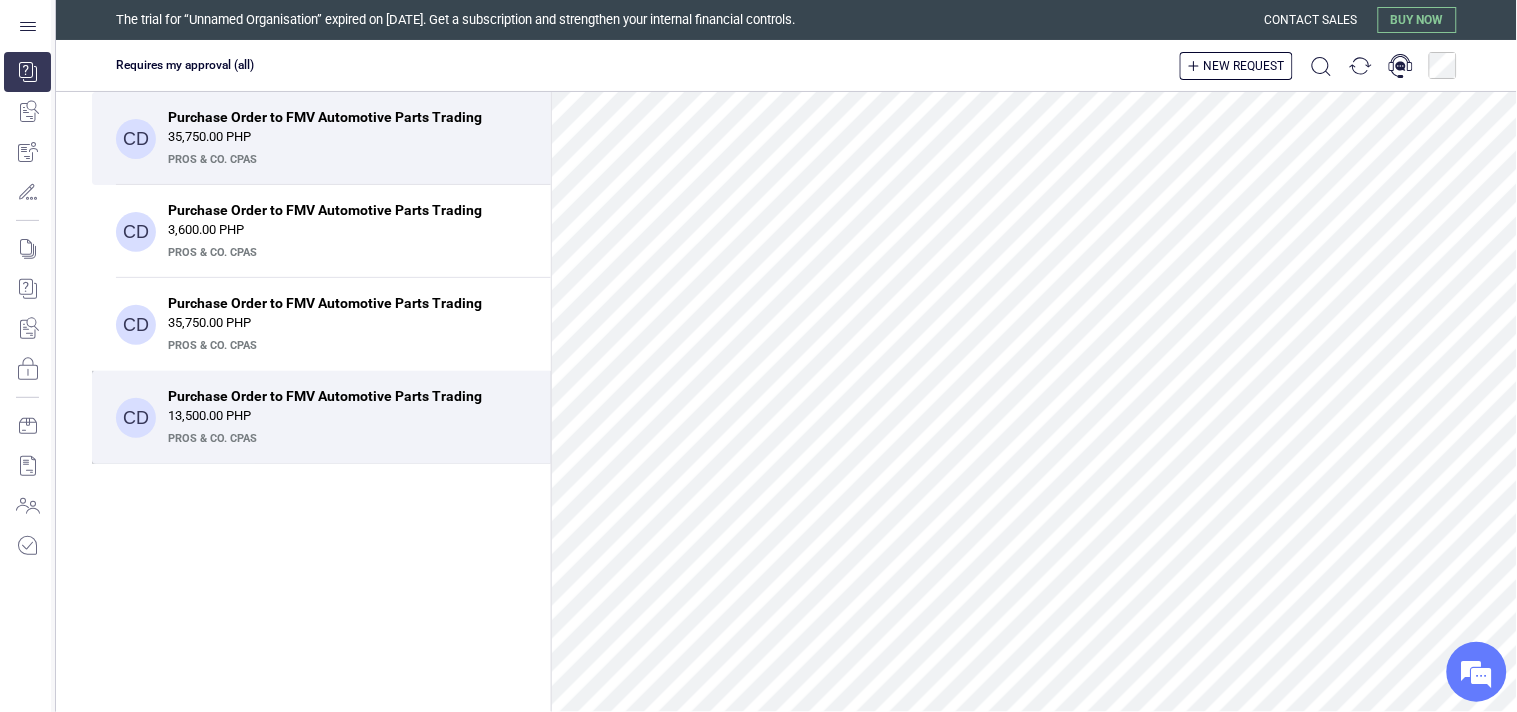 scroll, scrollTop: 444, scrollLeft: 0, axis: vertical 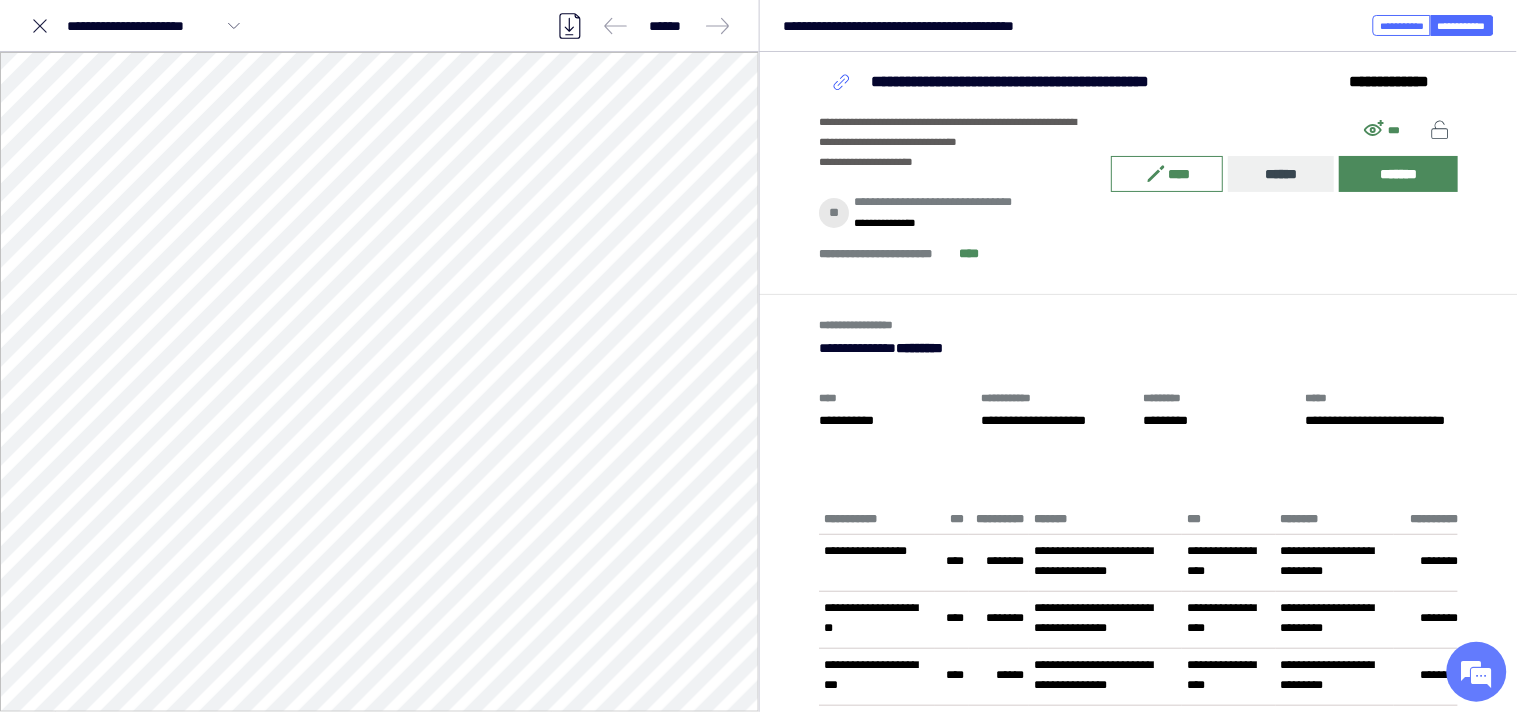 click on "**********" at bounding box center [1139, 325] 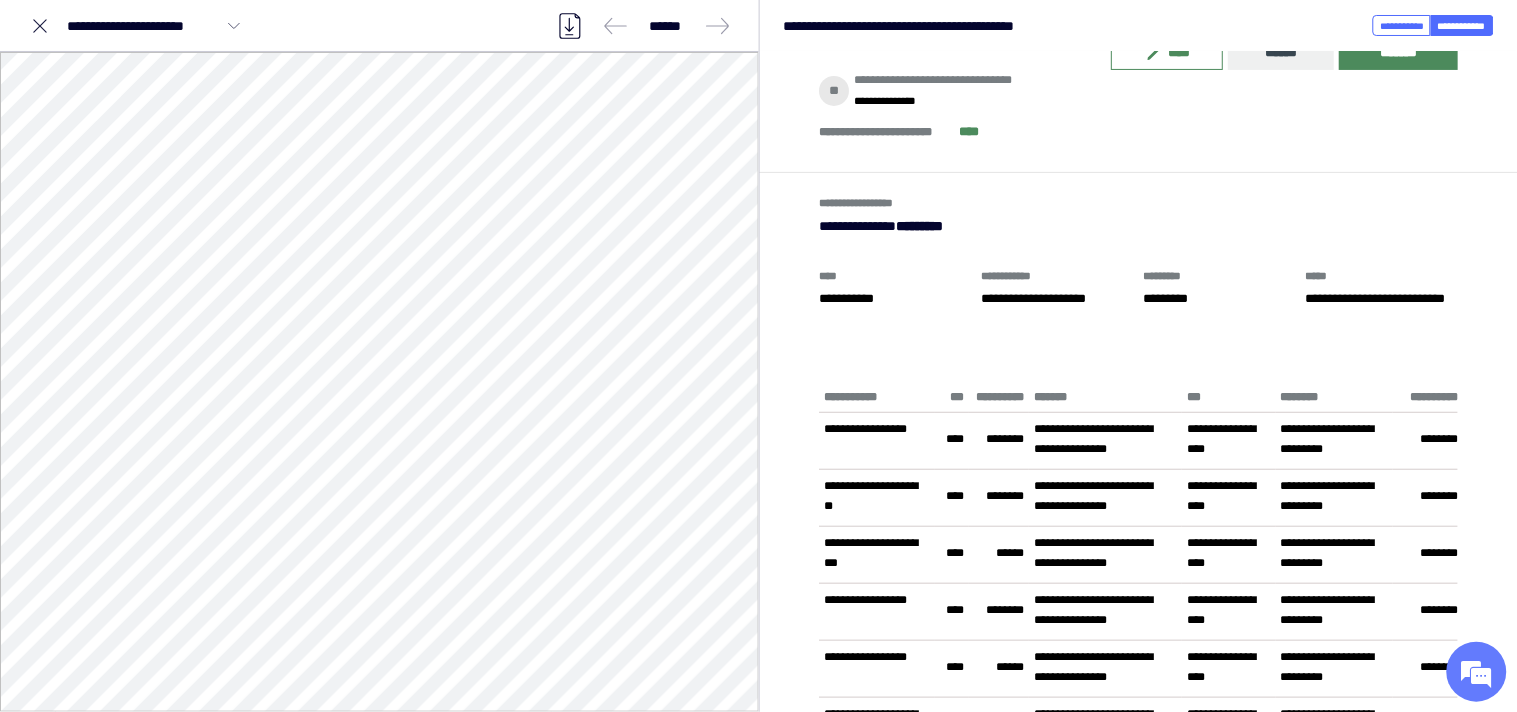 scroll, scrollTop: 0, scrollLeft: 0, axis: both 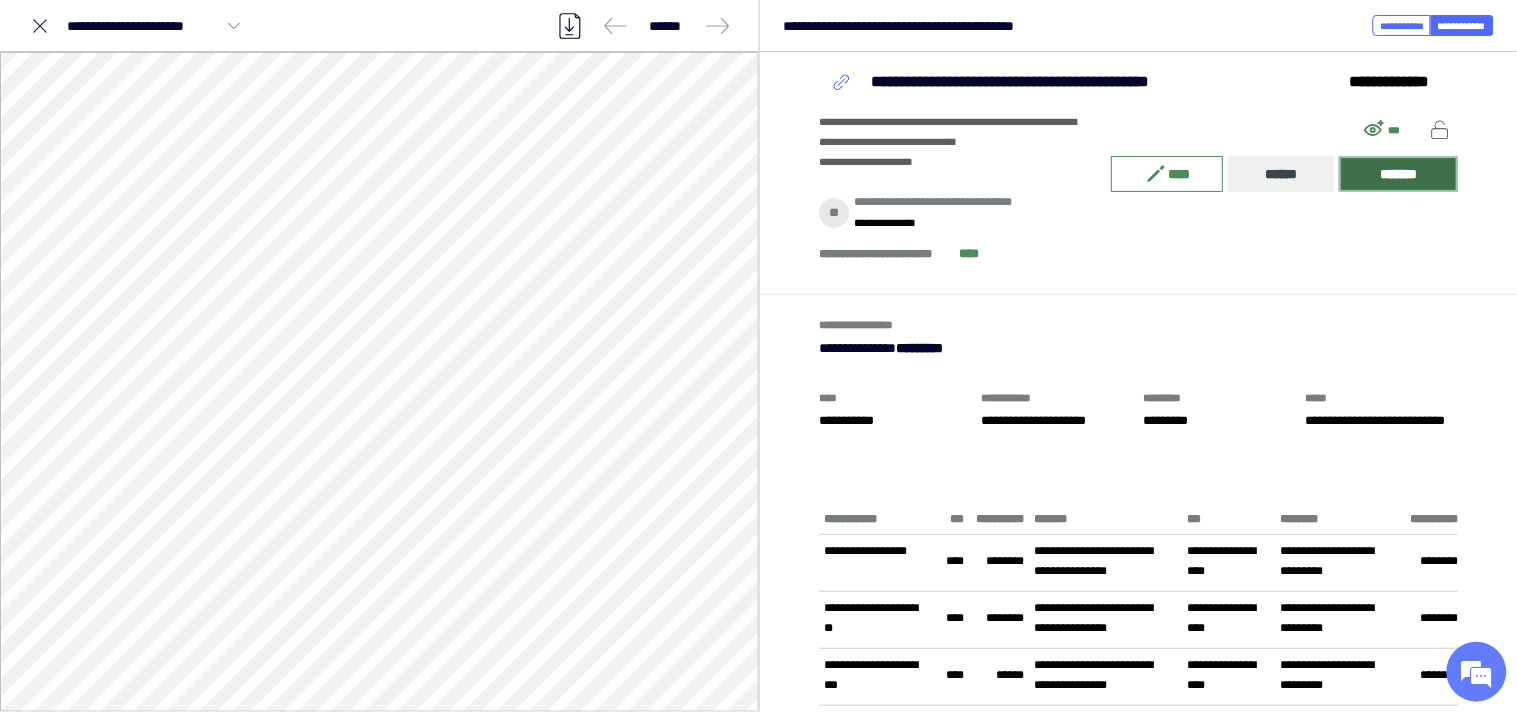 click on "*******" at bounding box center [1398, 174] 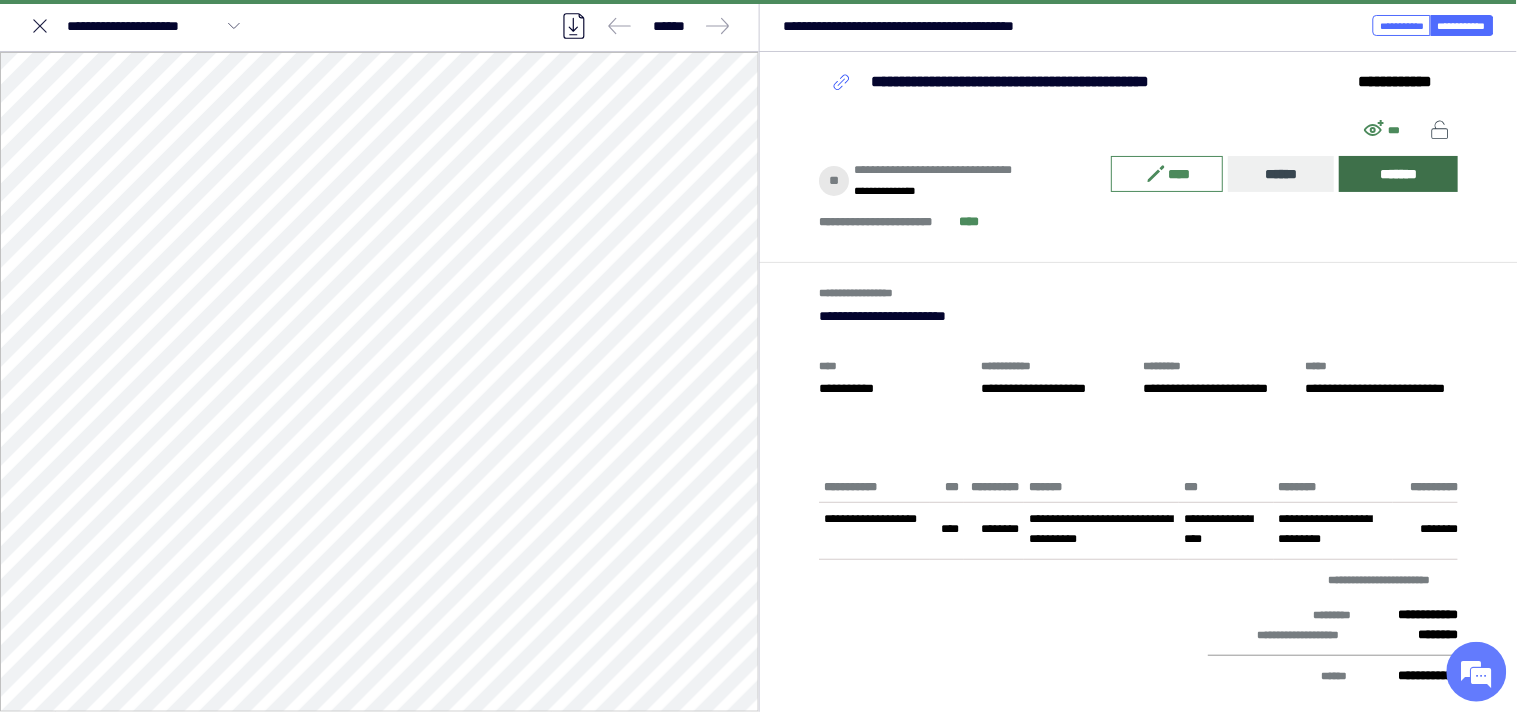 scroll, scrollTop: 0, scrollLeft: 0, axis: both 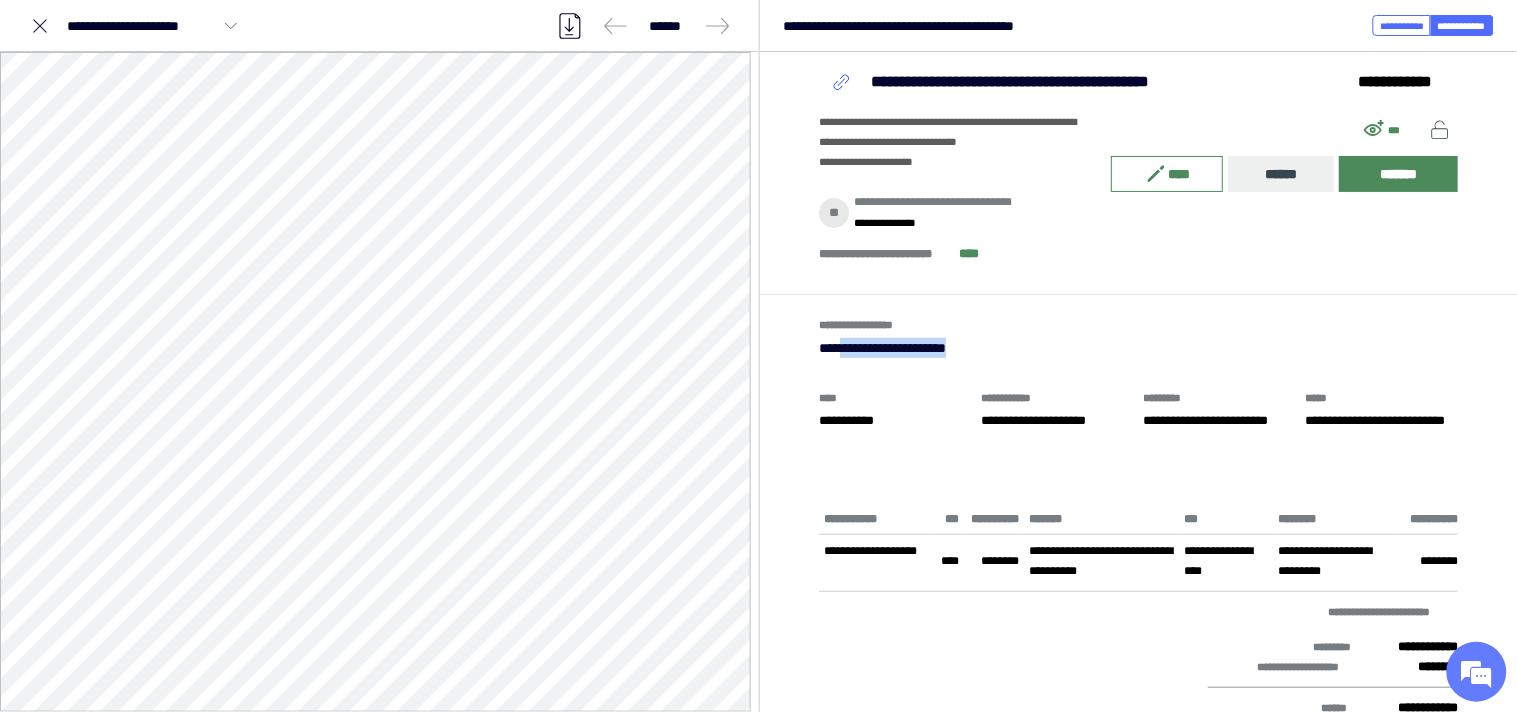 drag, startPoint x: 848, startPoint y: 344, endPoint x: 1014, endPoint y: 344, distance: 166 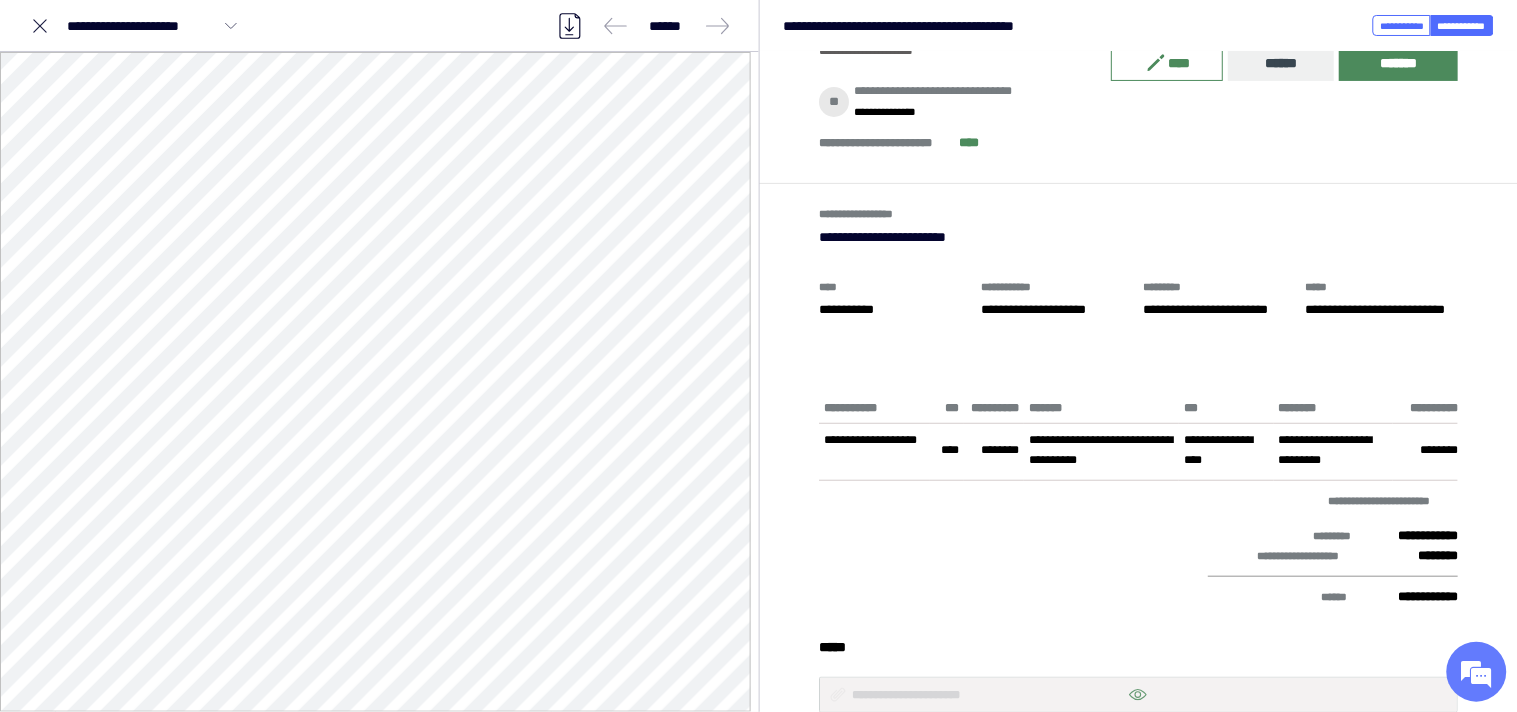 scroll, scrollTop: 0, scrollLeft: 0, axis: both 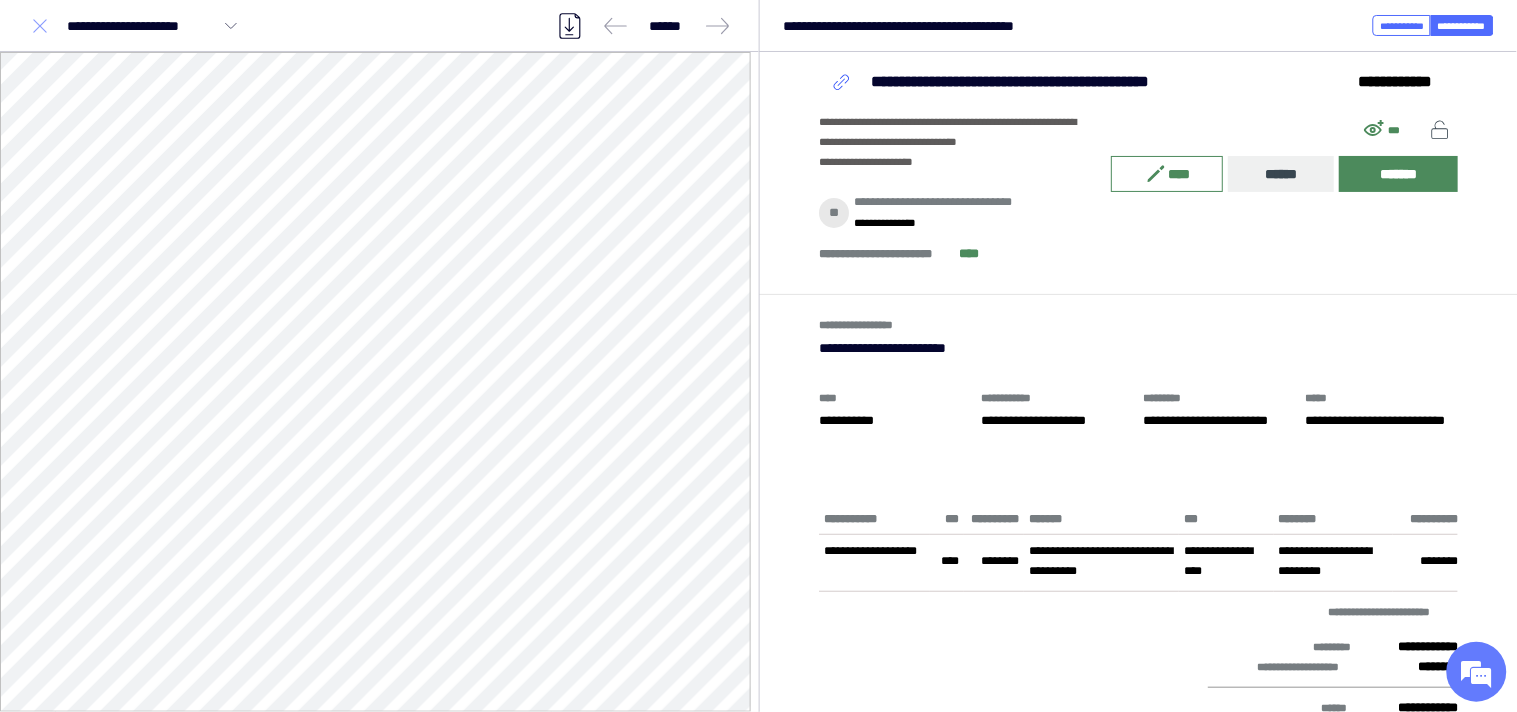 click 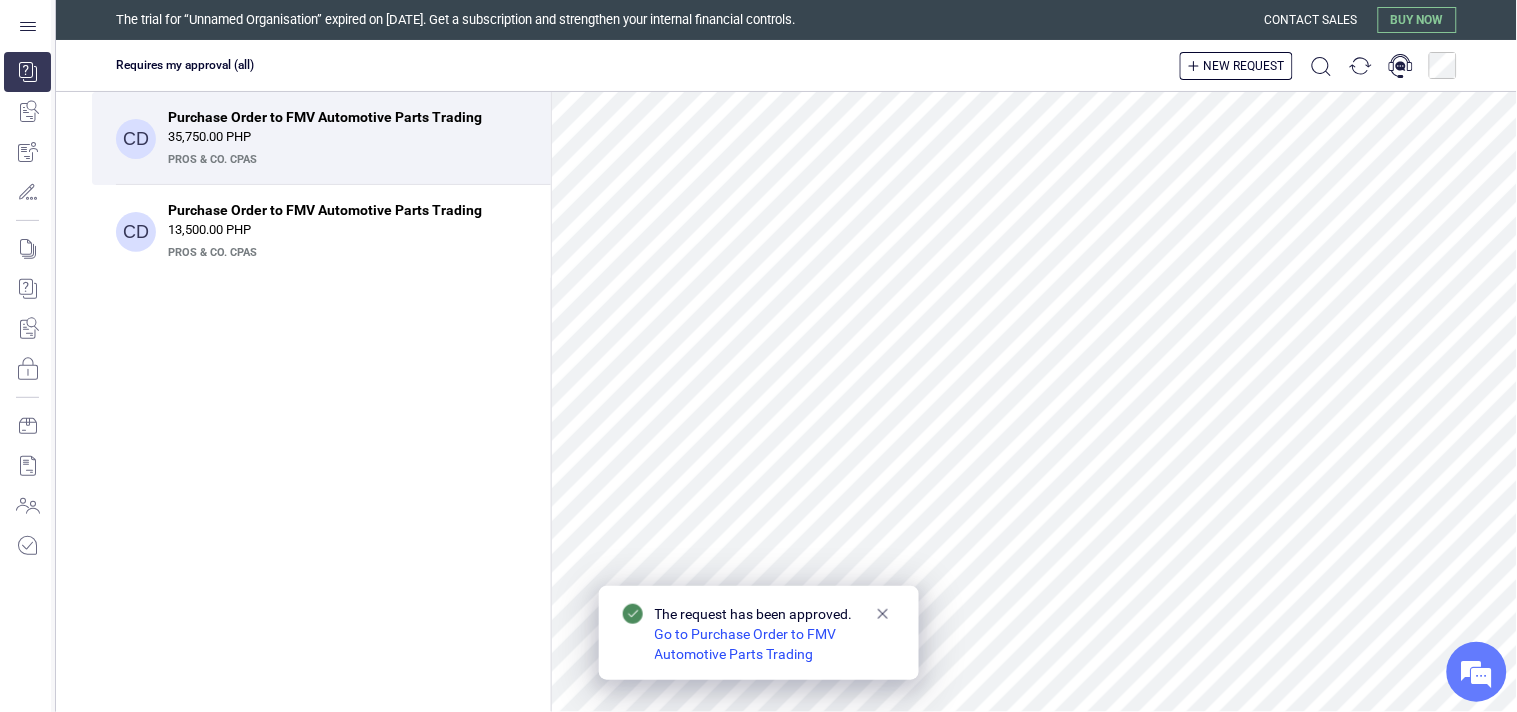 scroll, scrollTop: 444, scrollLeft: 0, axis: vertical 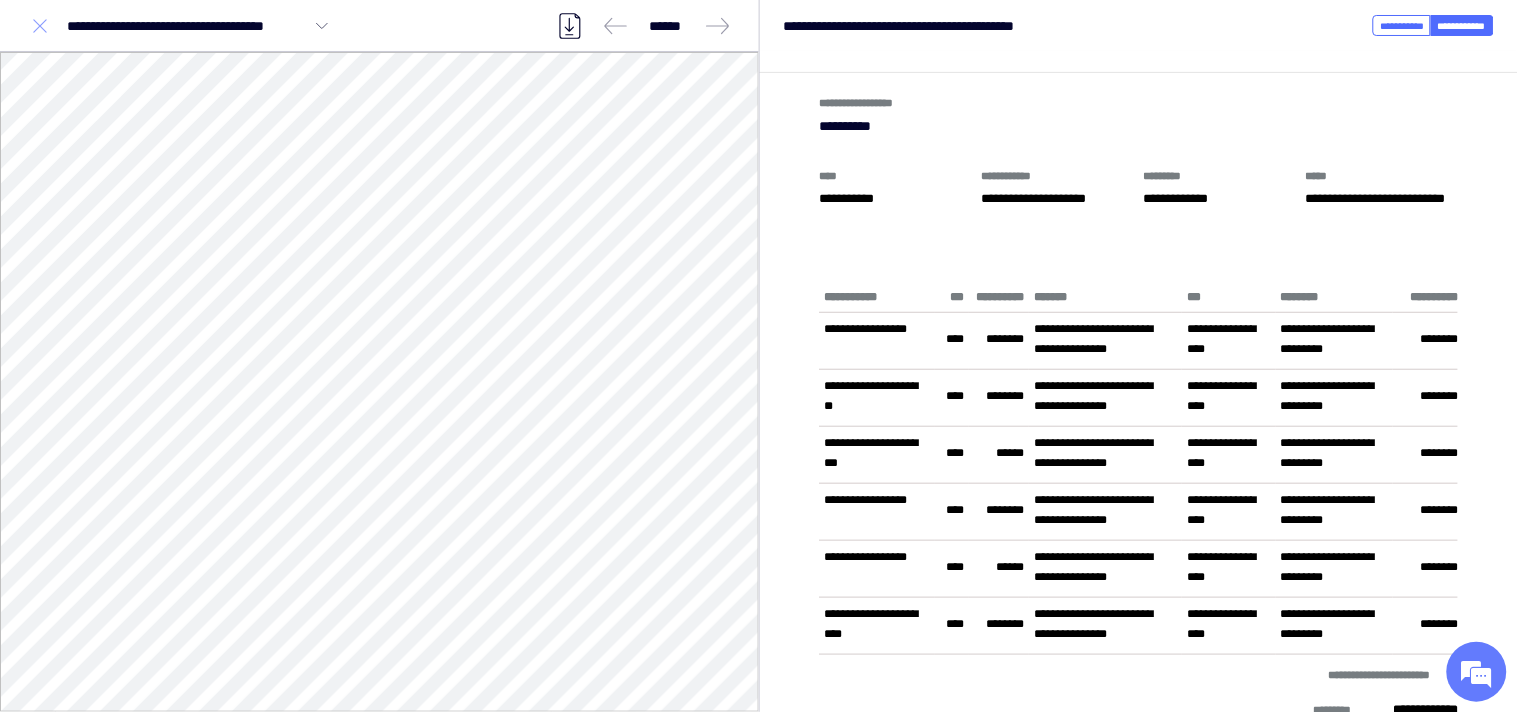 click 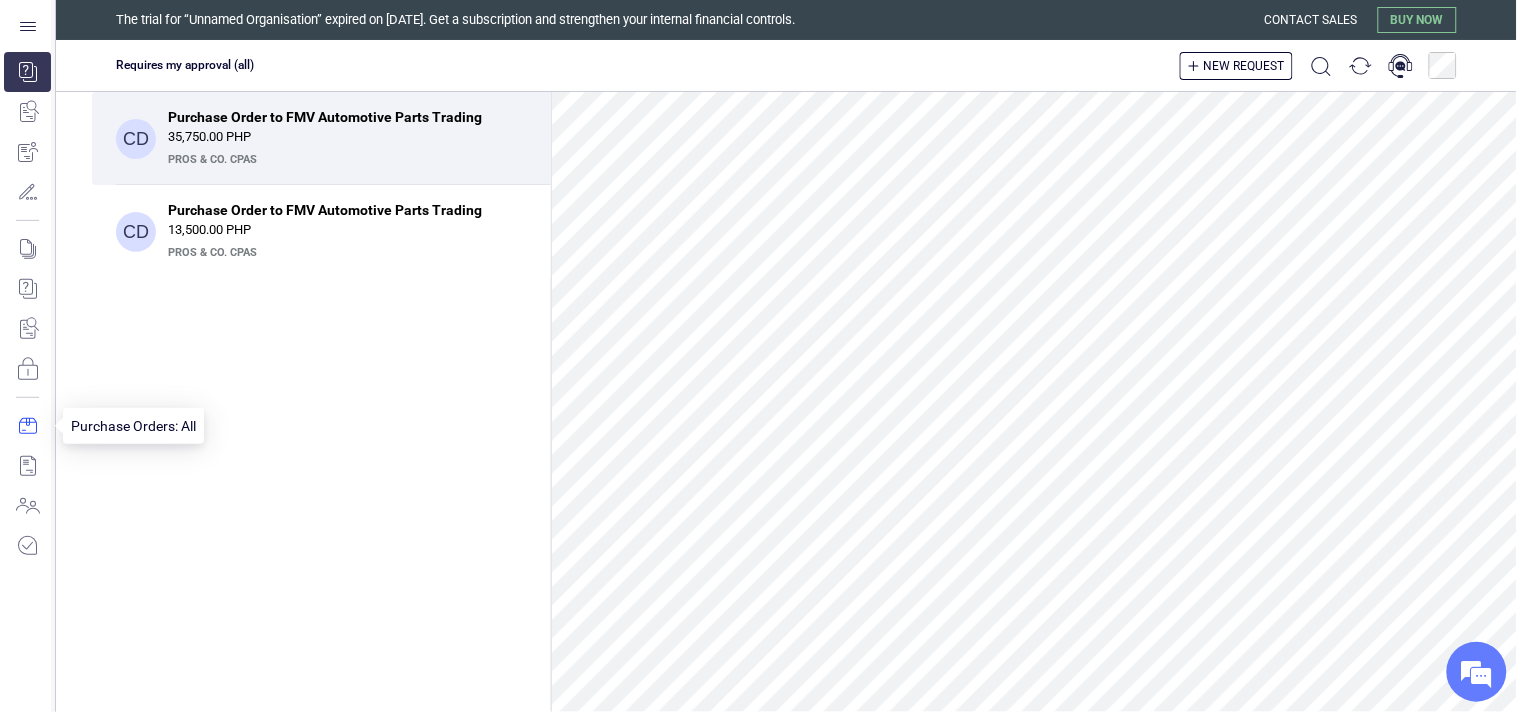 click at bounding box center [27, 426] 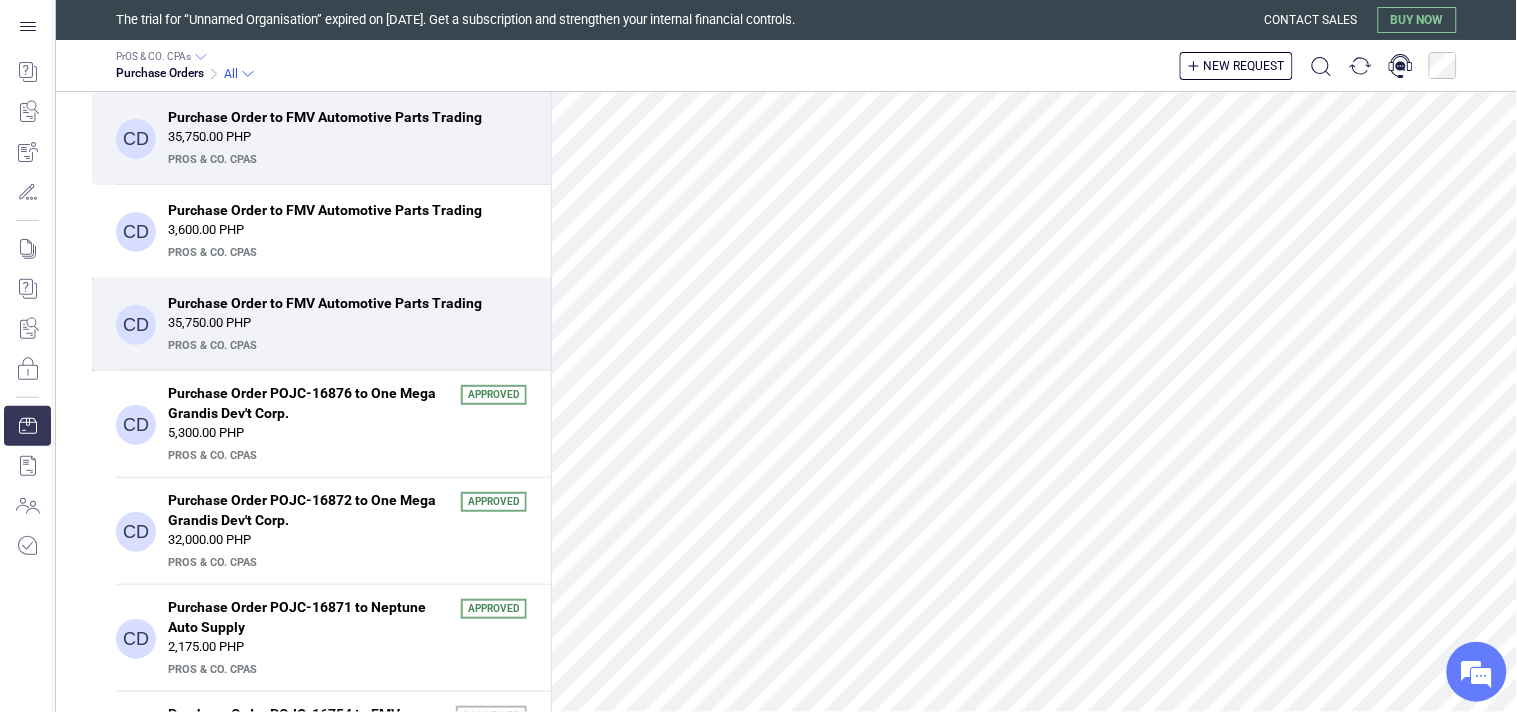 click on "35,750.00 PHP" at bounding box center [347, 323] 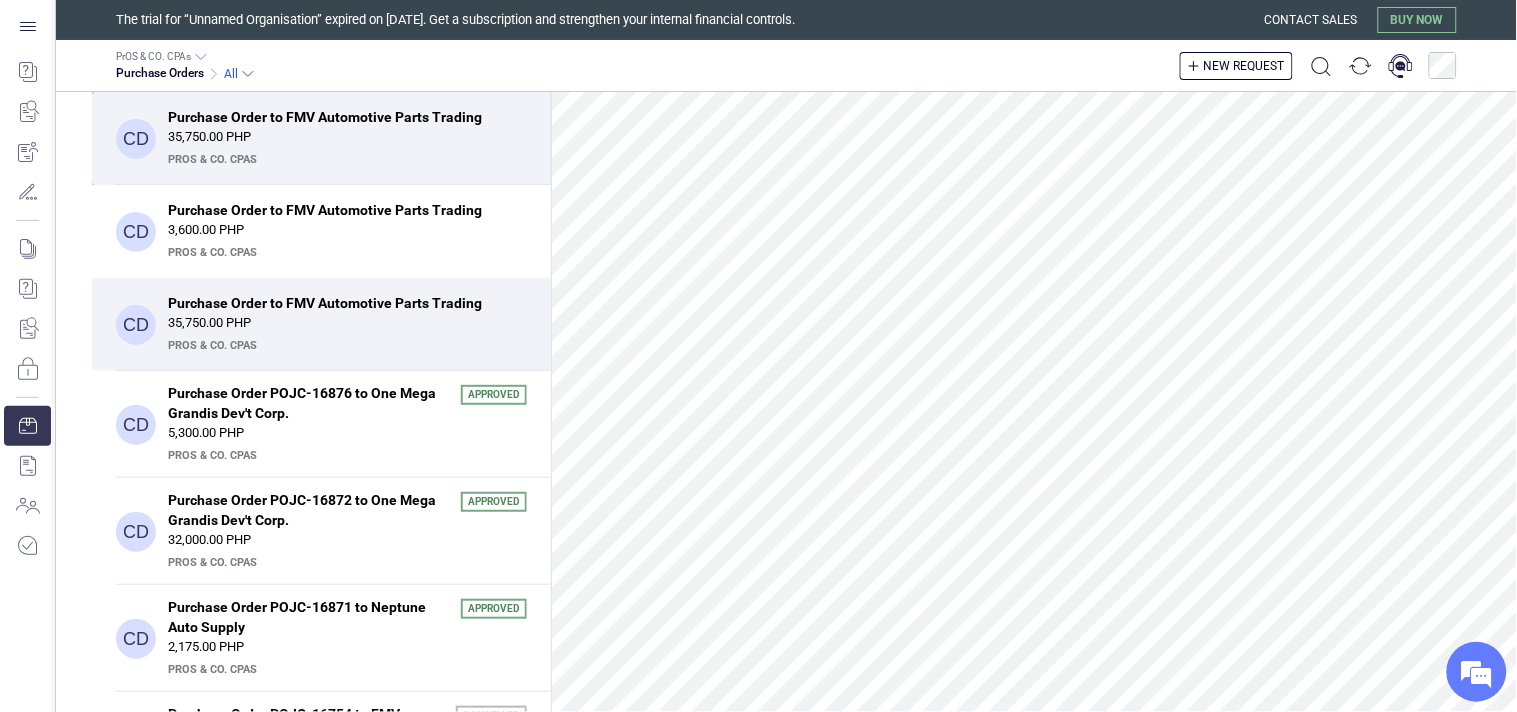 click on "35,750.00 PHP" at bounding box center [347, 137] 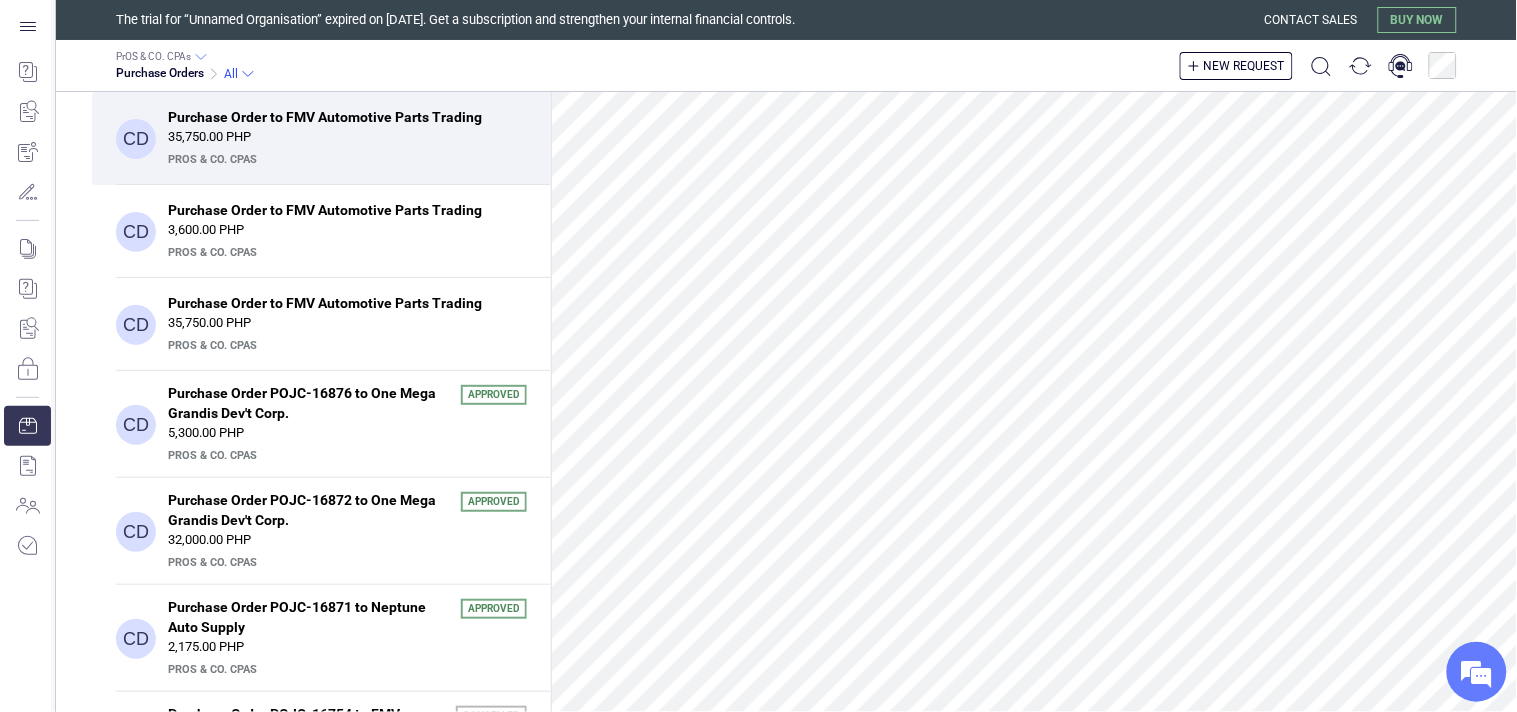 scroll, scrollTop: 222, scrollLeft: 0, axis: vertical 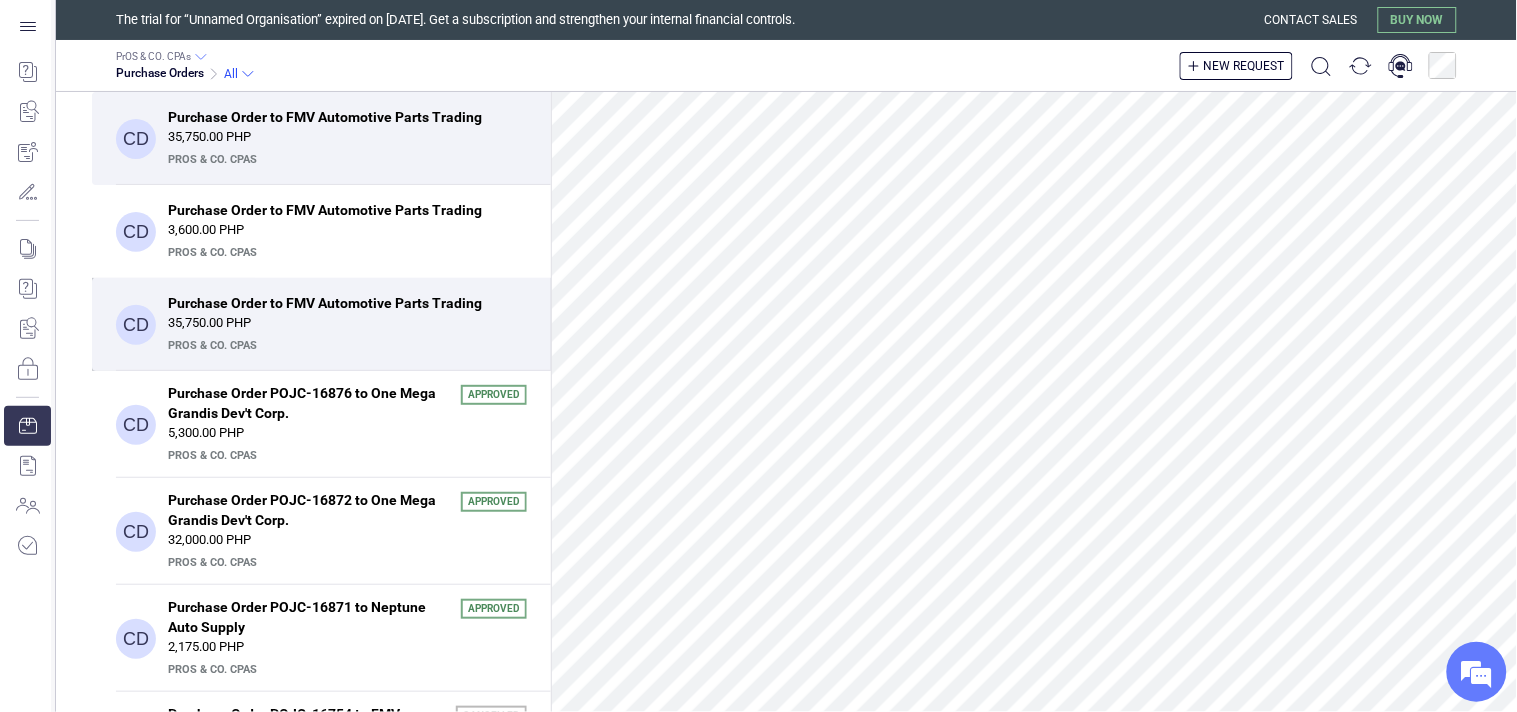 click on "35,750.00 PHP" at bounding box center (347, 323) 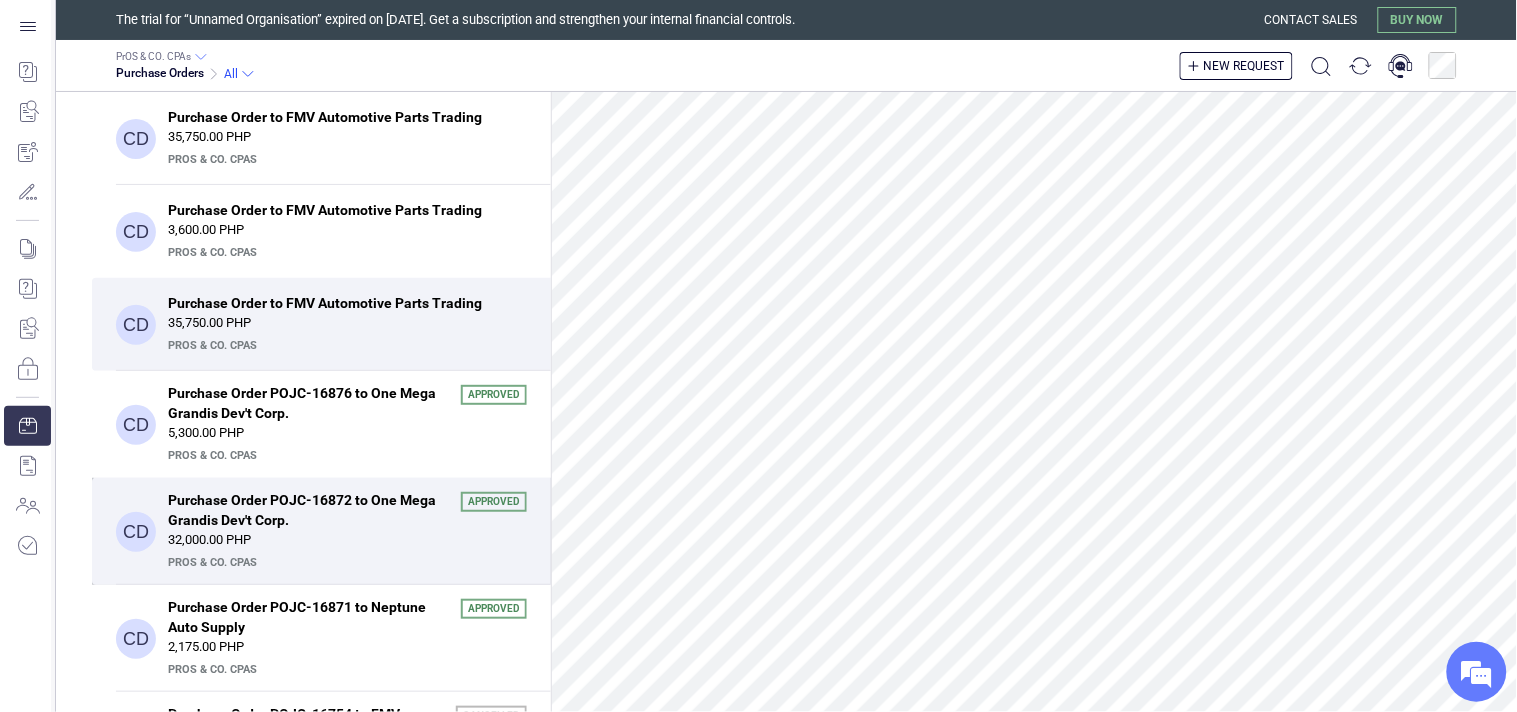 scroll, scrollTop: 444, scrollLeft: 0, axis: vertical 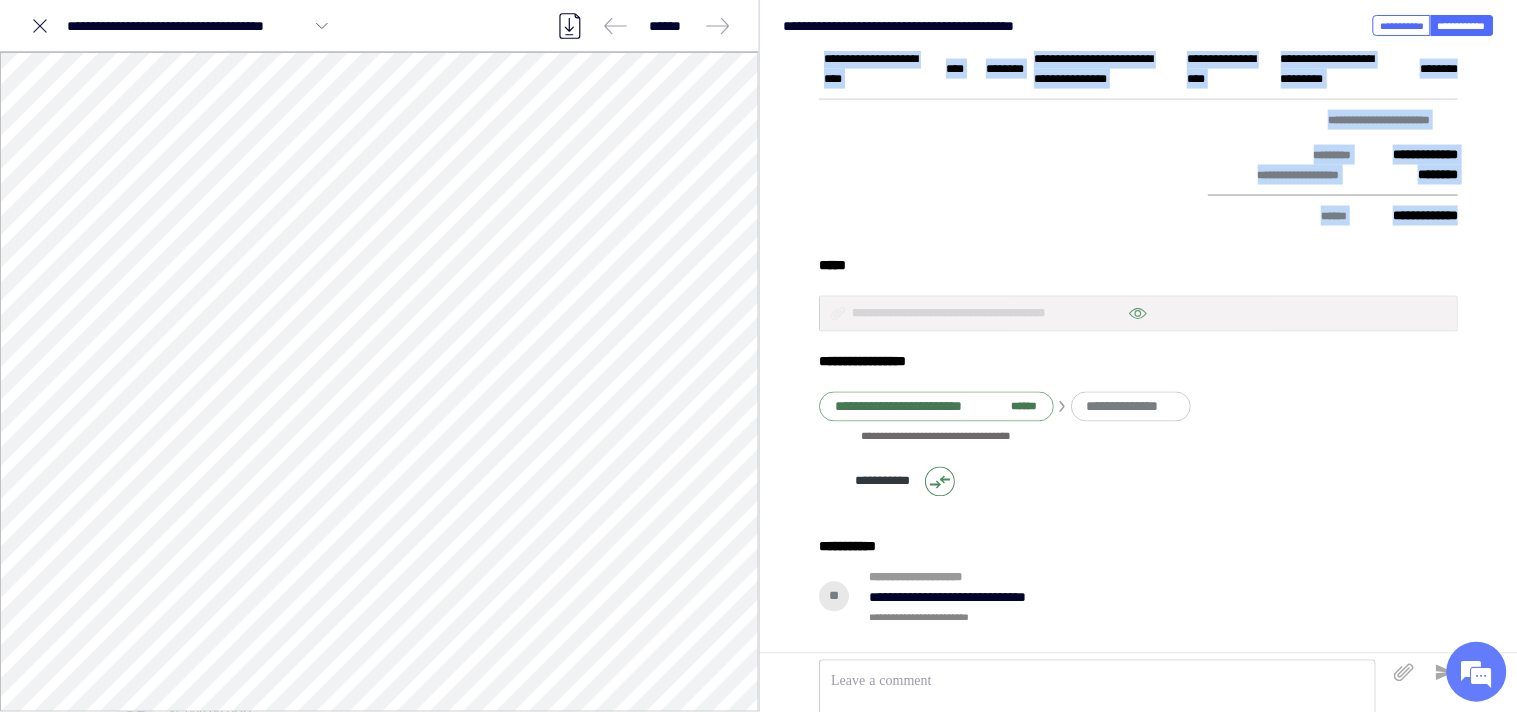 drag, startPoint x: 825, startPoint y: 458, endPoint x: 1463, endPoint y: 226, distance: 678.8726 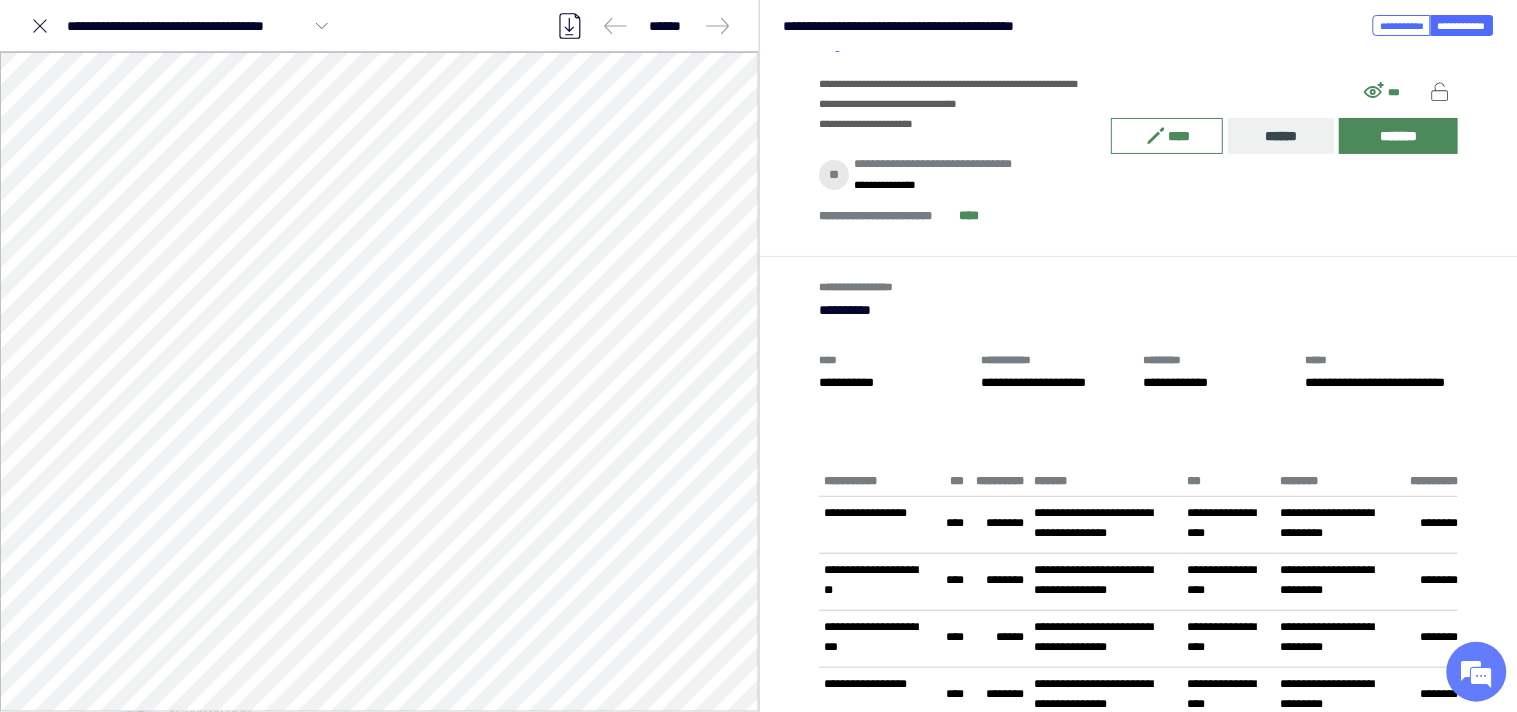 scroll, scrollTop: 0, scrollLeft: 0, axis: both 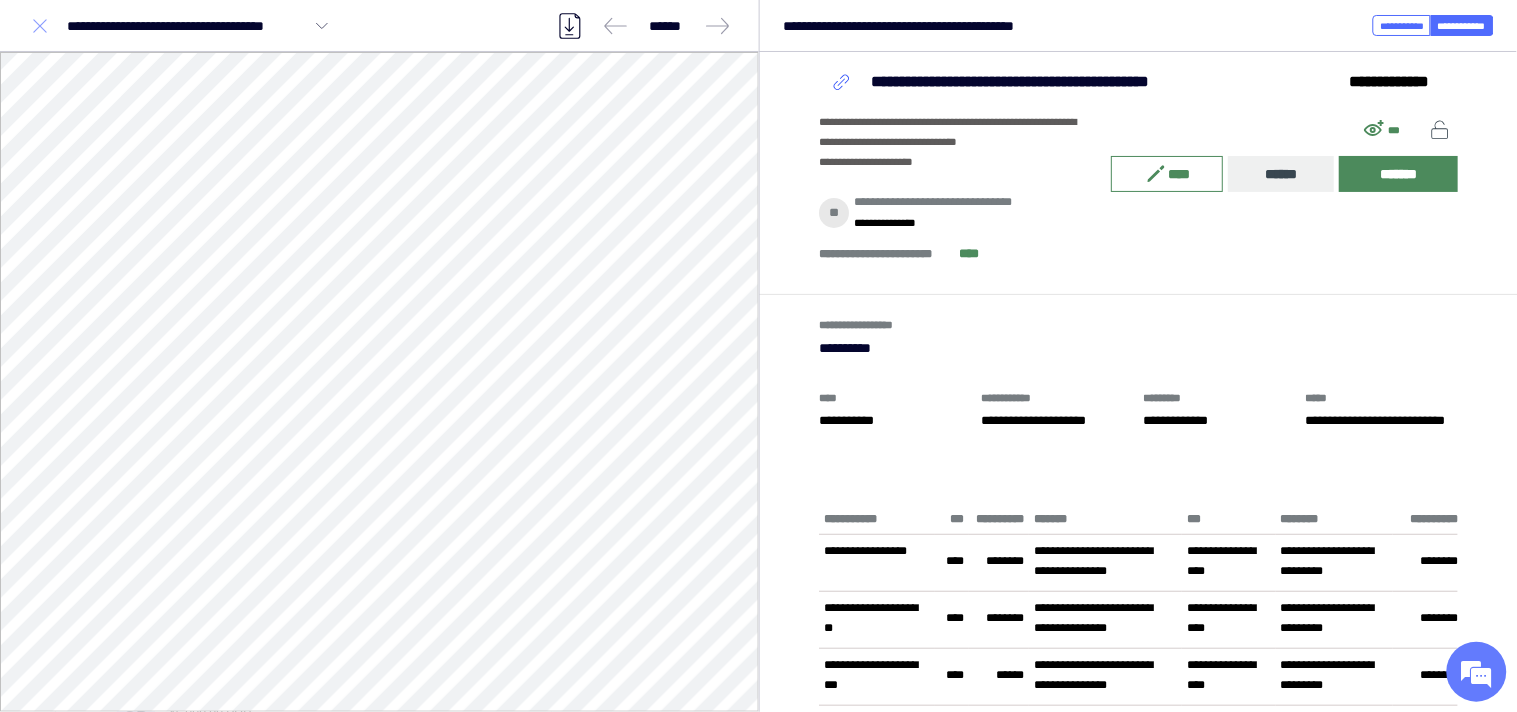 click 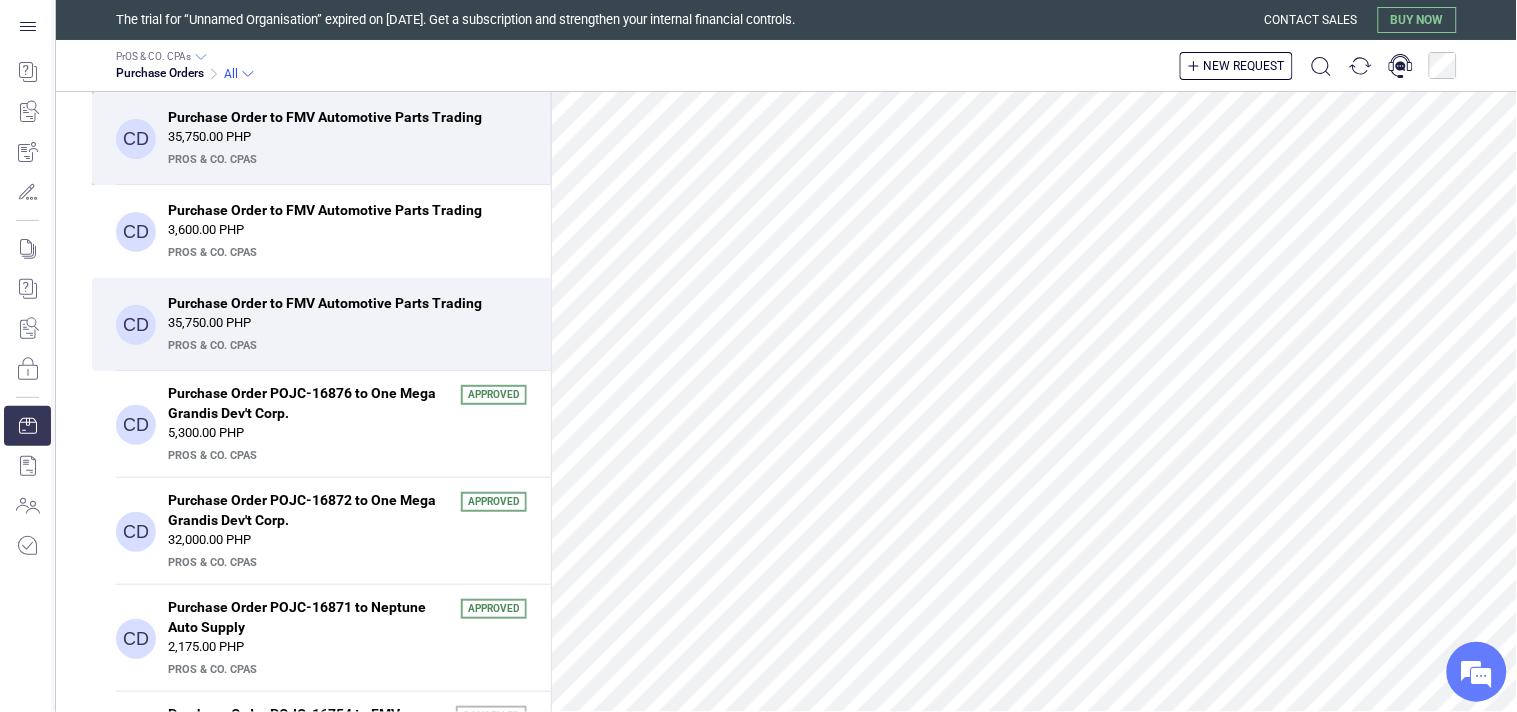 click on "35,750.00 PHP" at bounding box center (347, 137) 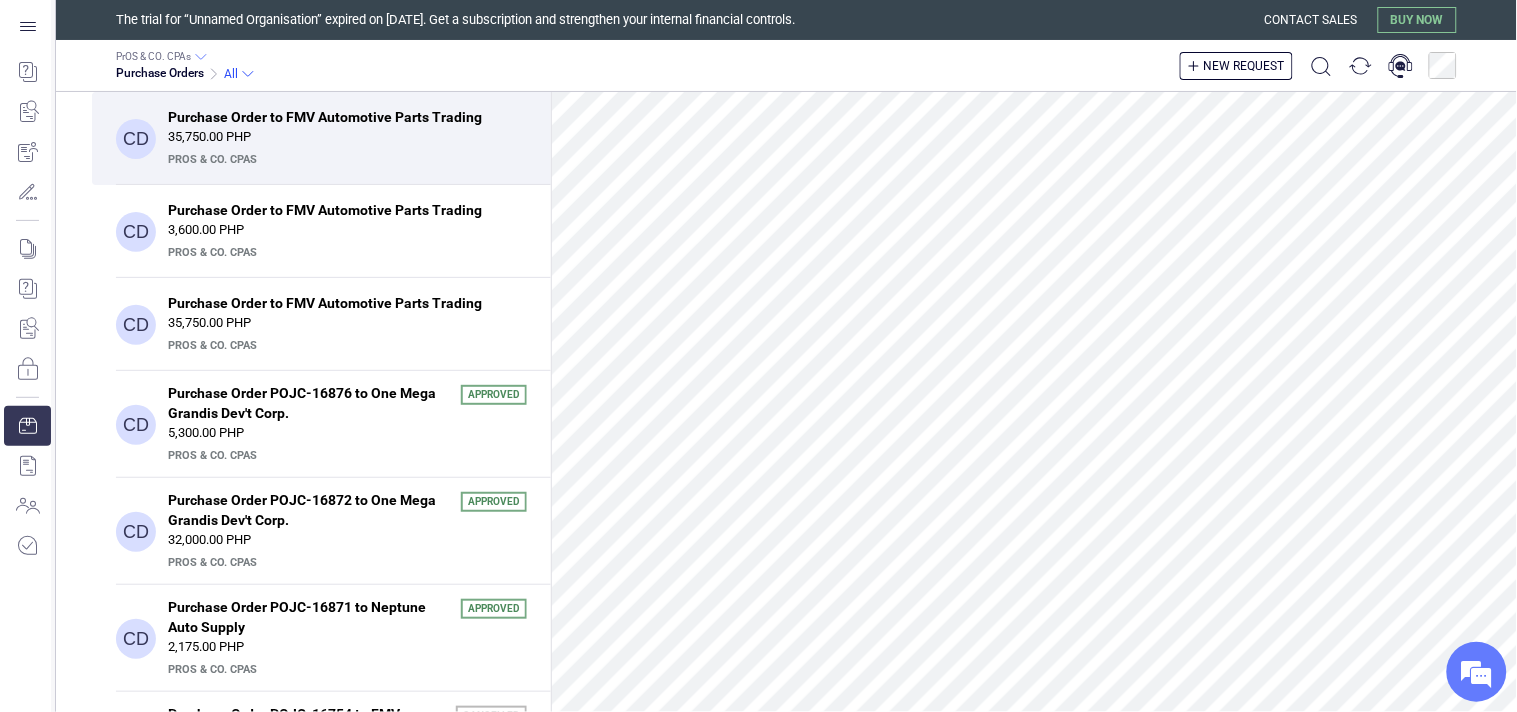 scroll, scrollTop: 0, scrollLeft: 0, axis: both 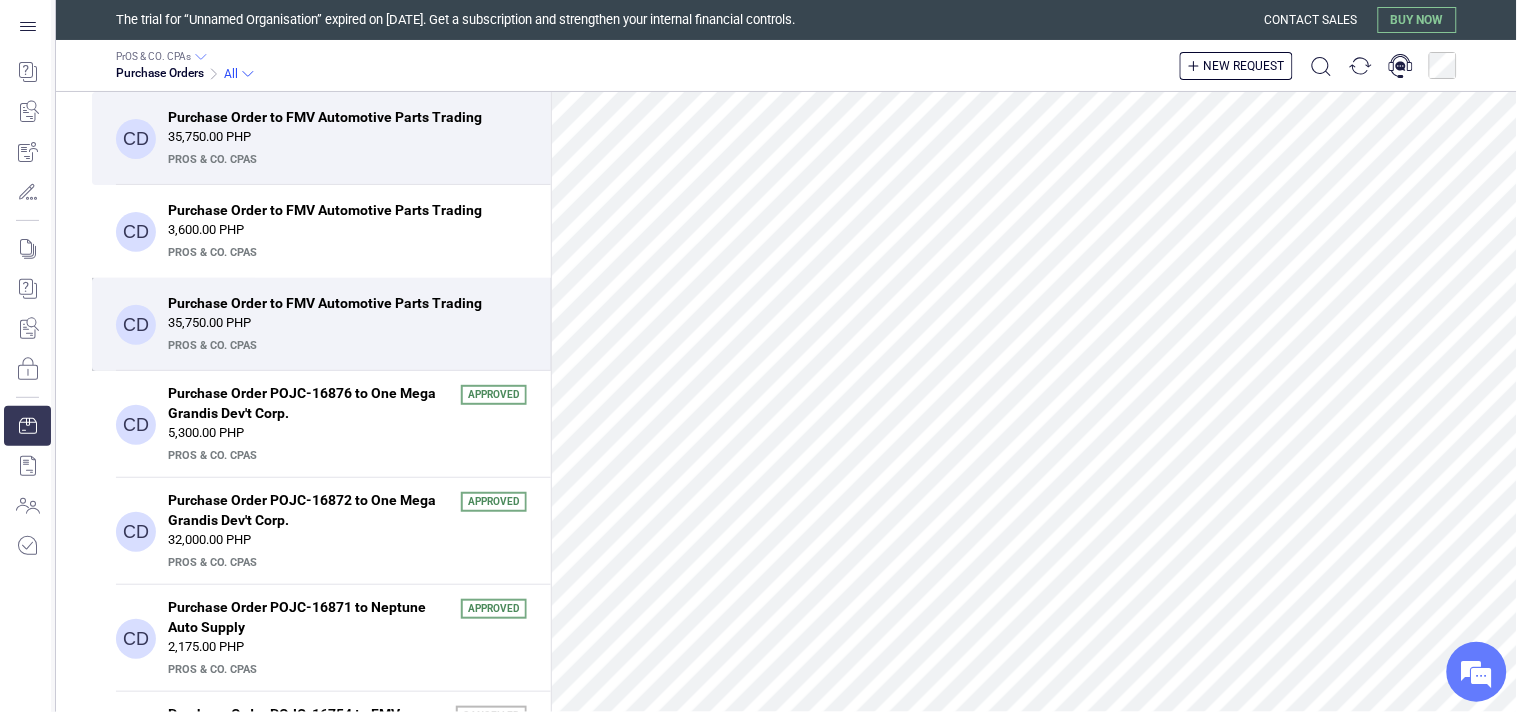 click on "35,750.00 PHP" at bounding box center (347, 323) 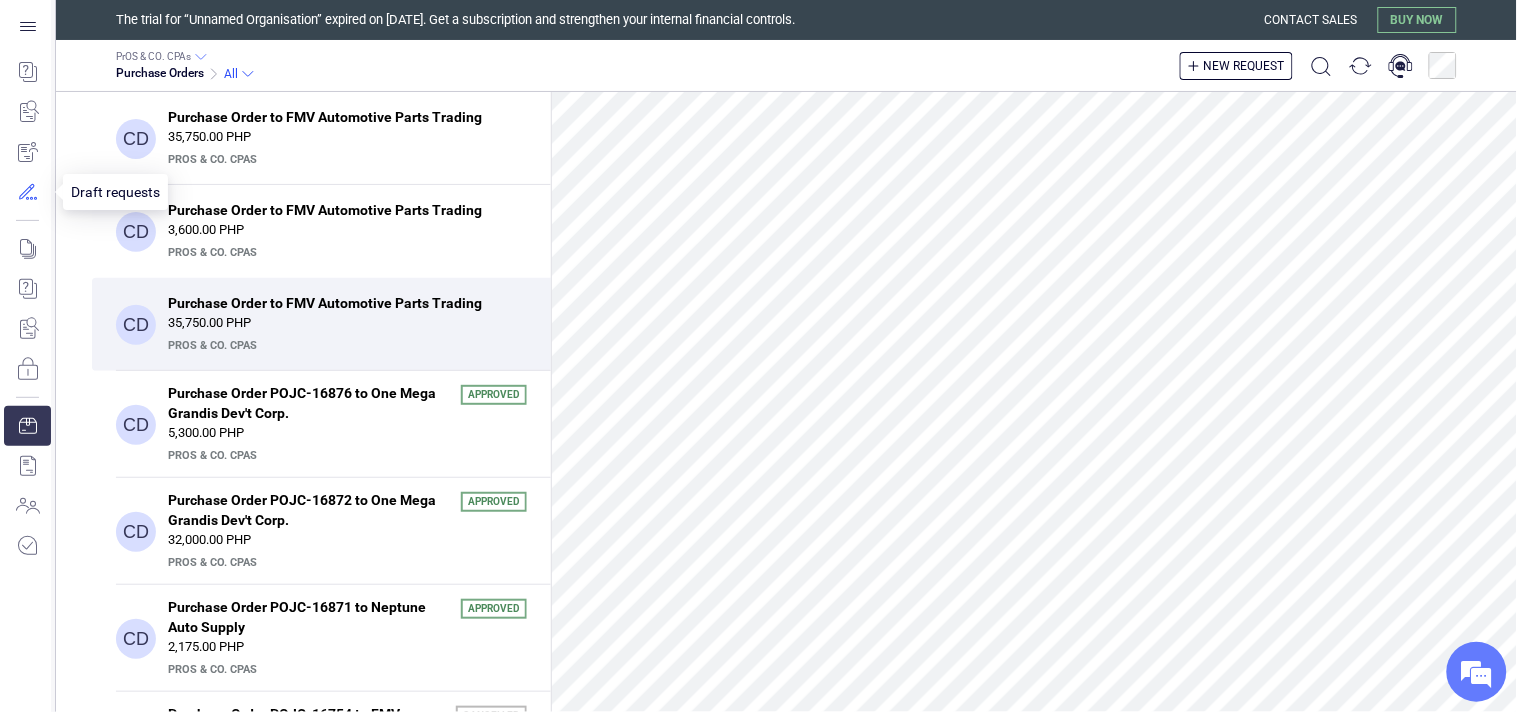 click at bounding box center [27, 192] 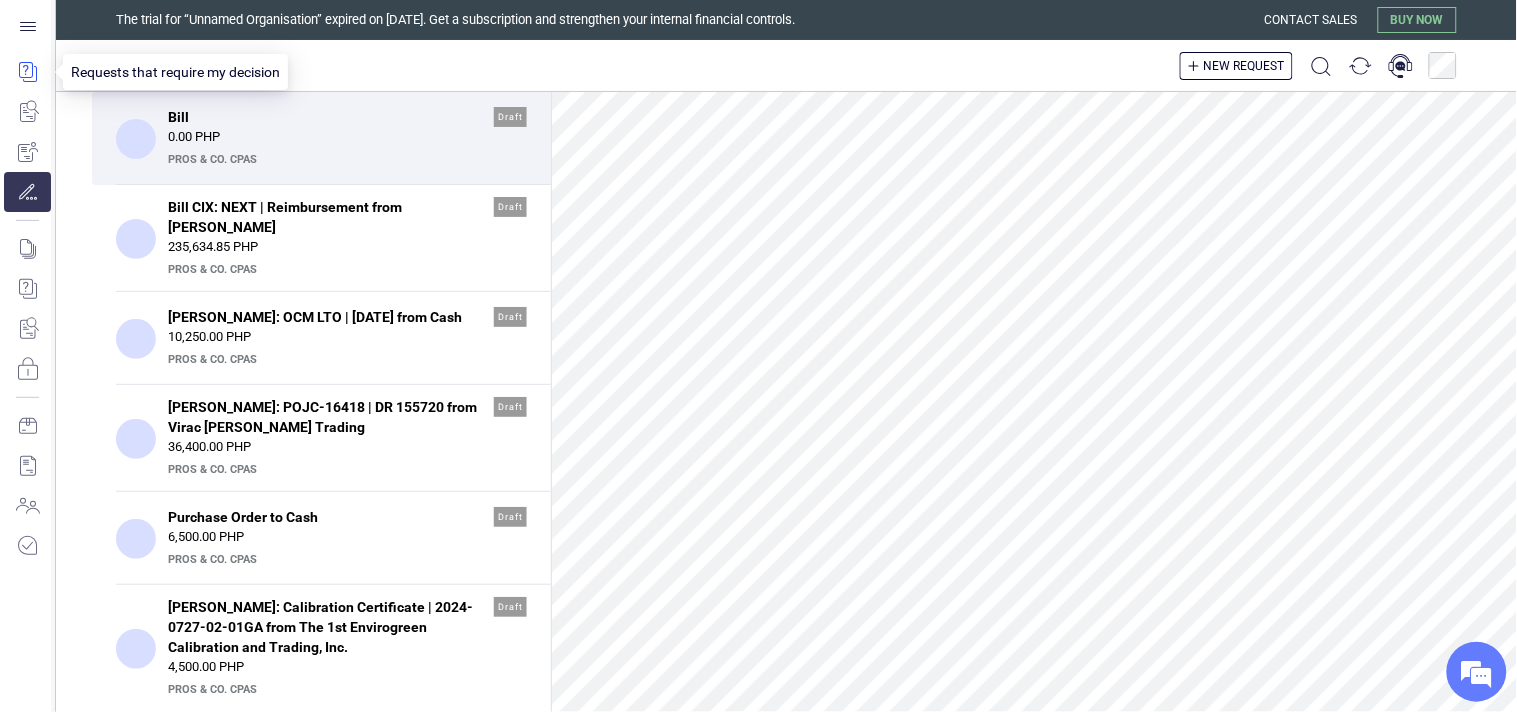 click at bounding box center [27, 72] 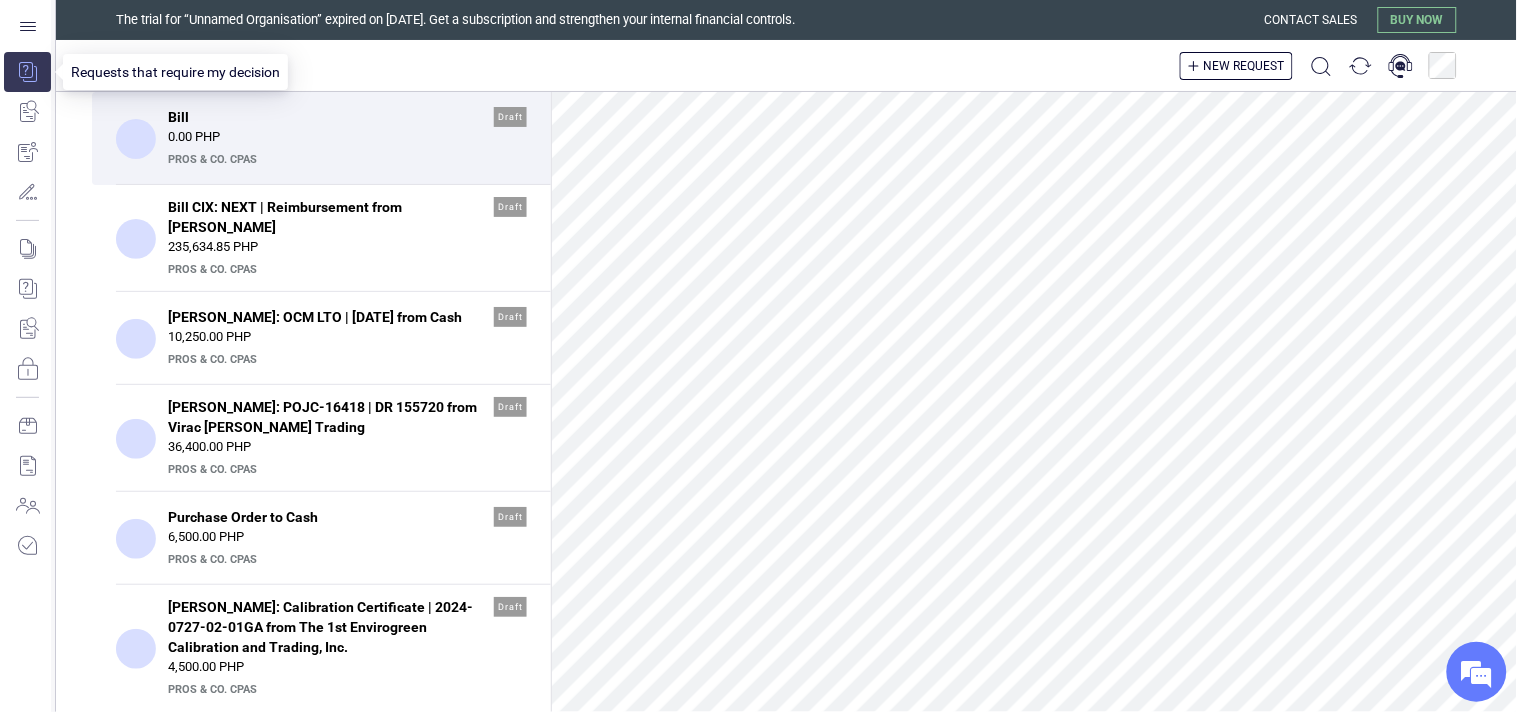 click at bounding box center [27, 72] 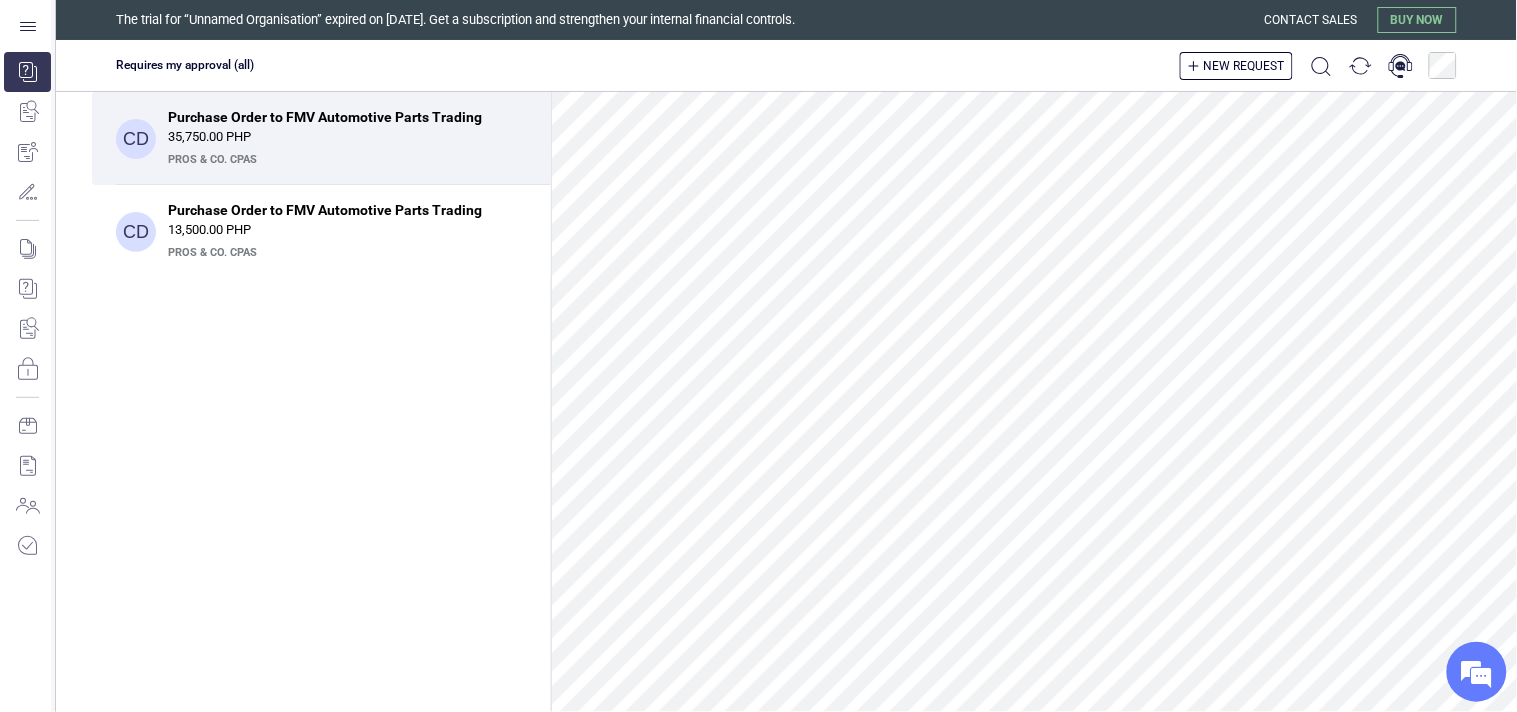 click on "35,750.00 PHP" at bounding box center (347, 137) 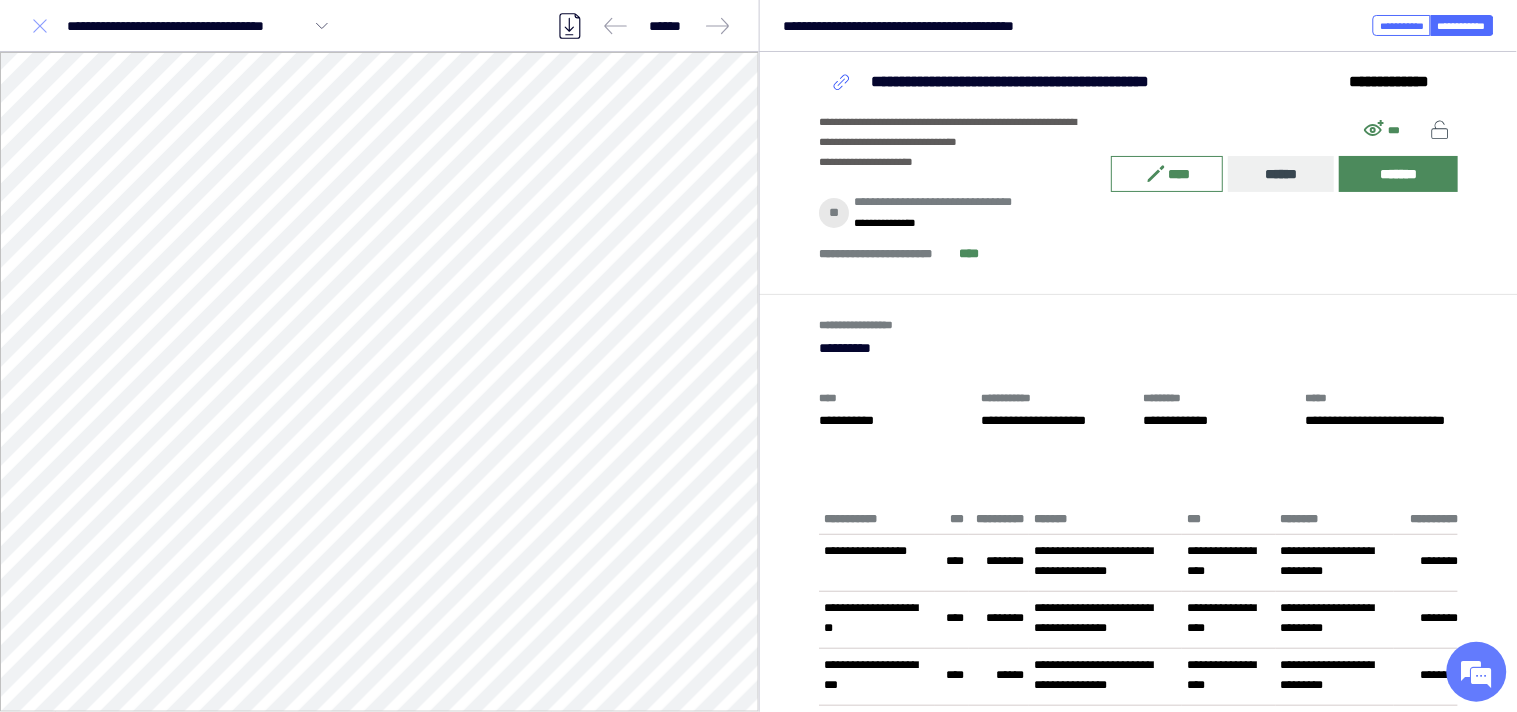click 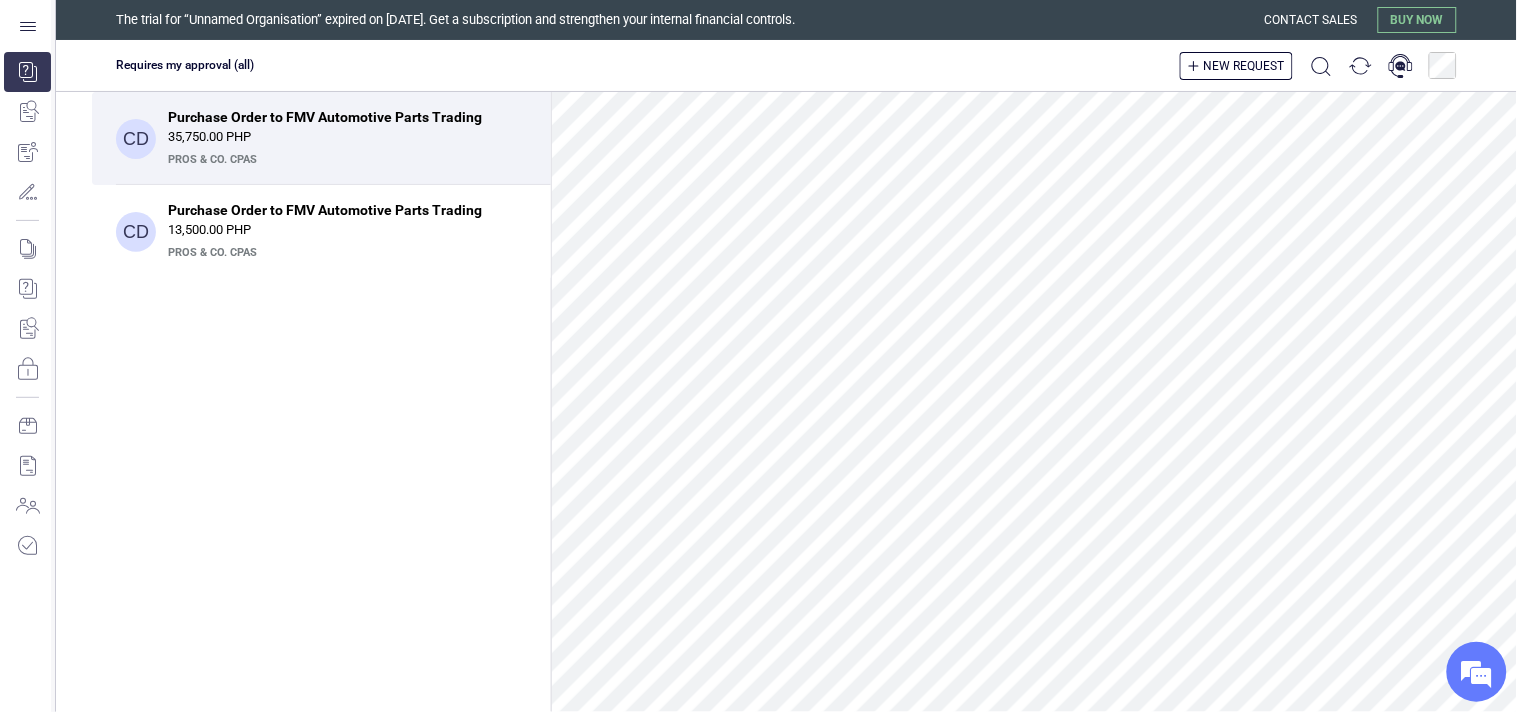 click at bounding box center (27, 321) 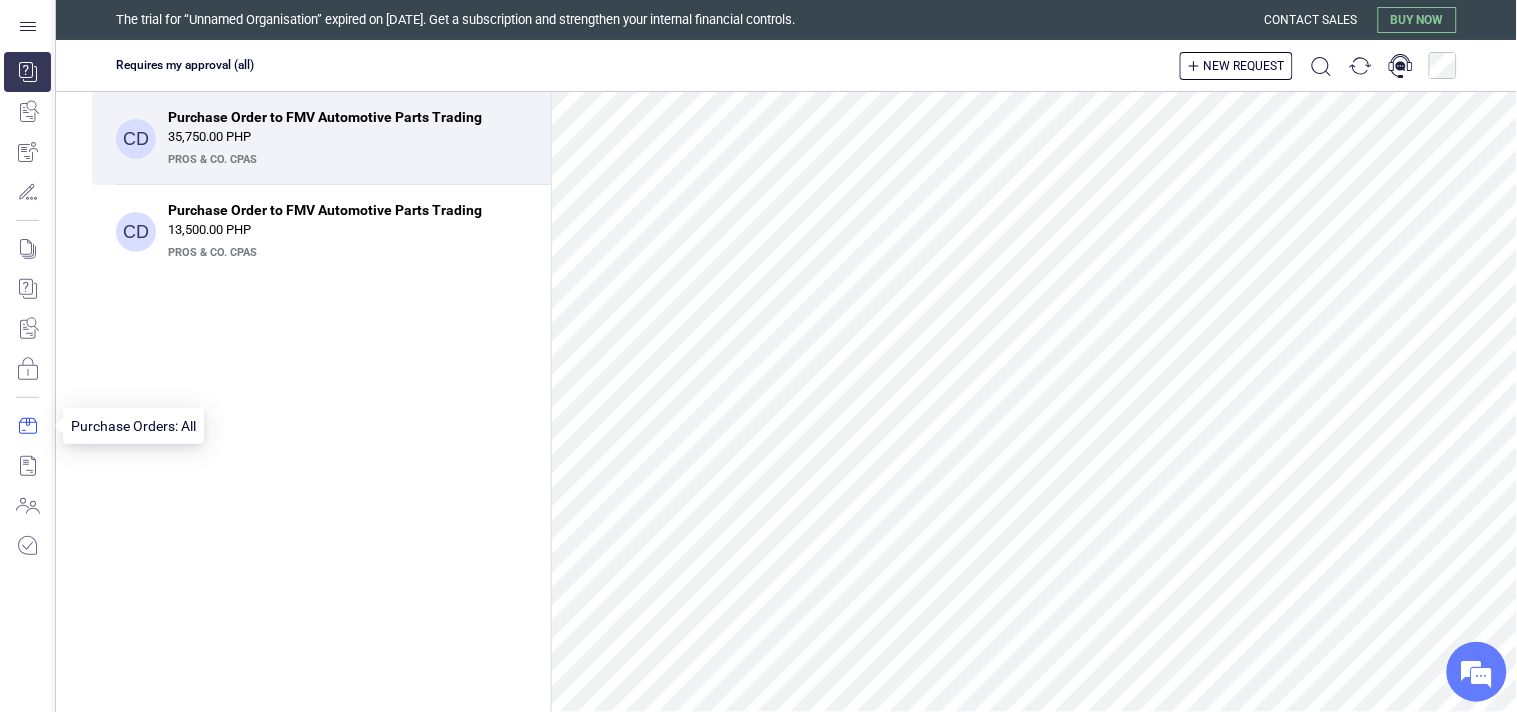 click at bounding box center (27, 426) 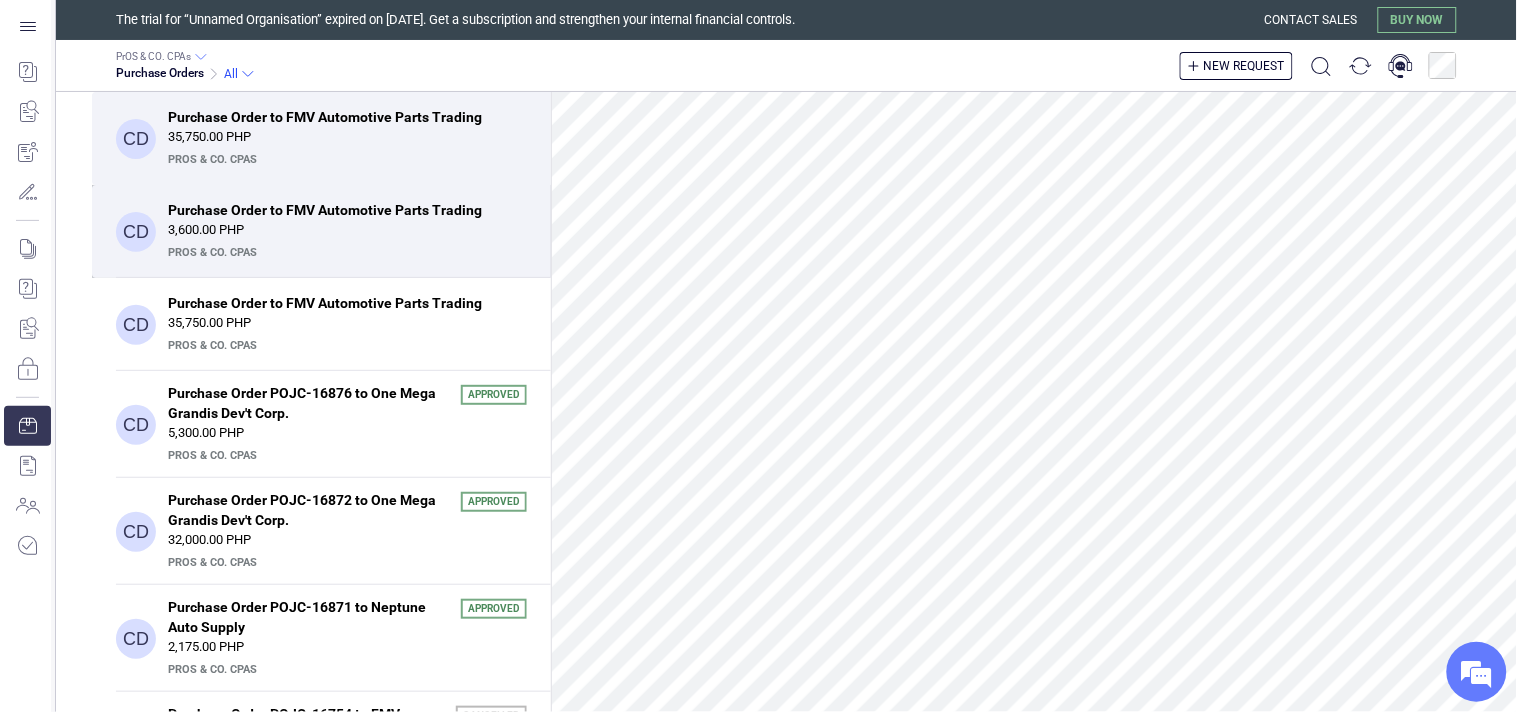scroll, scrollTop: 111, scrollLeft: 0, axis: vertical 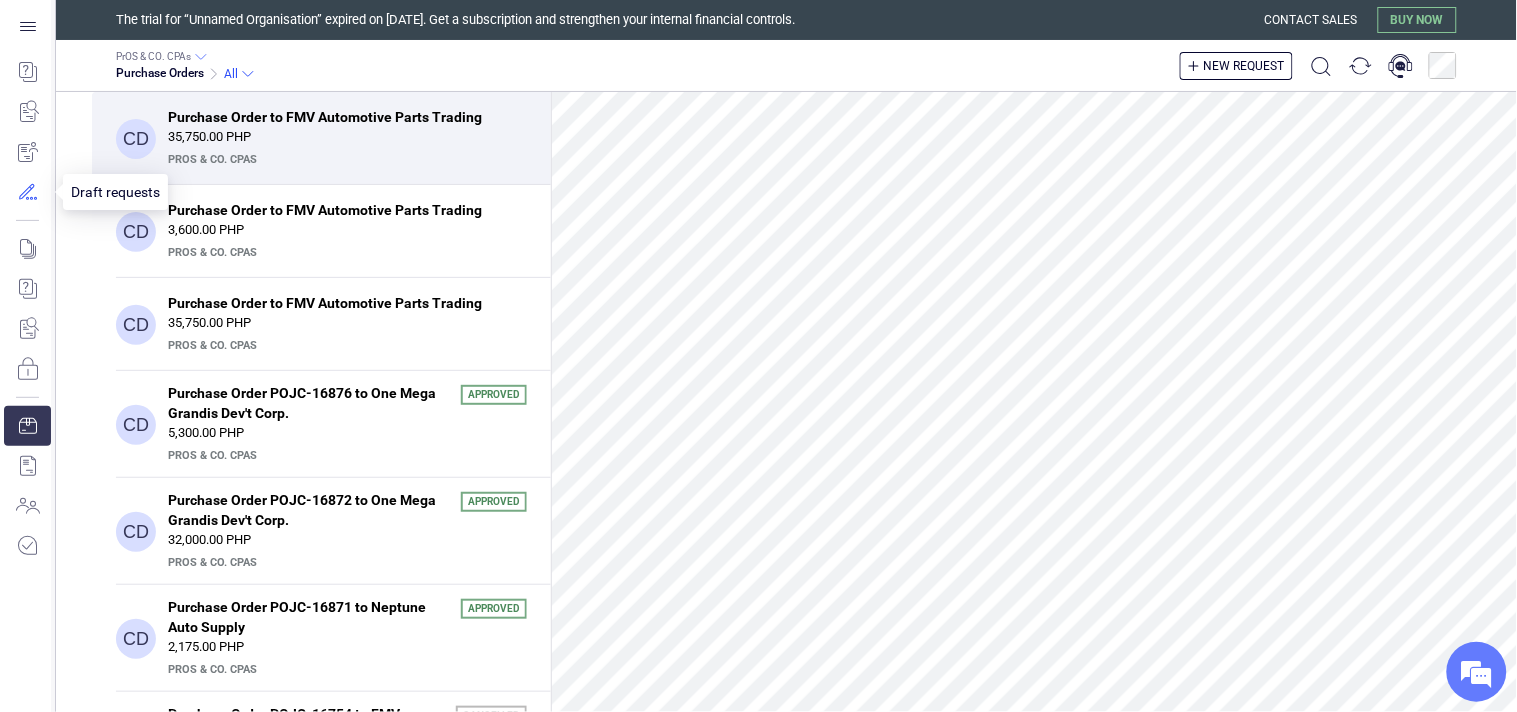 click at bounding box center [27, 192] 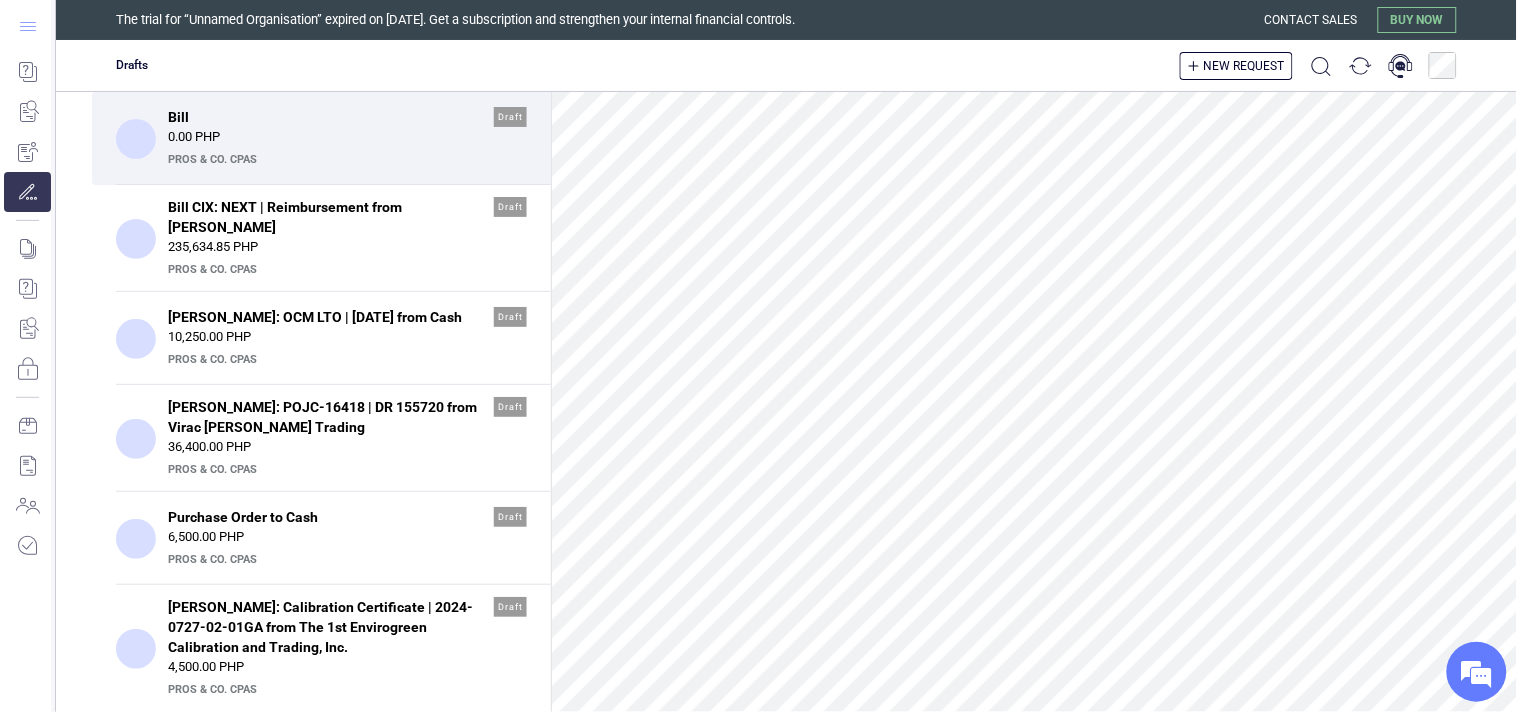 click 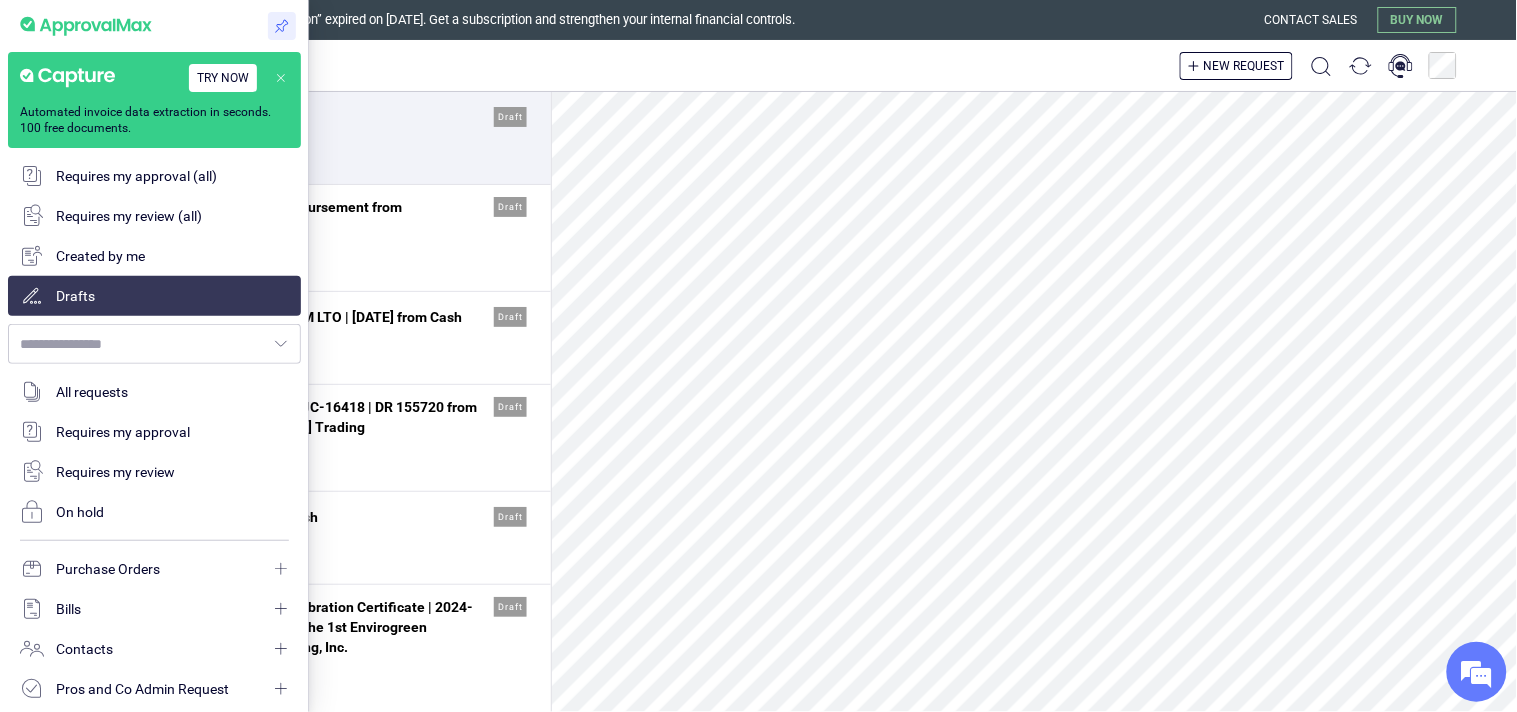 type on "**********" 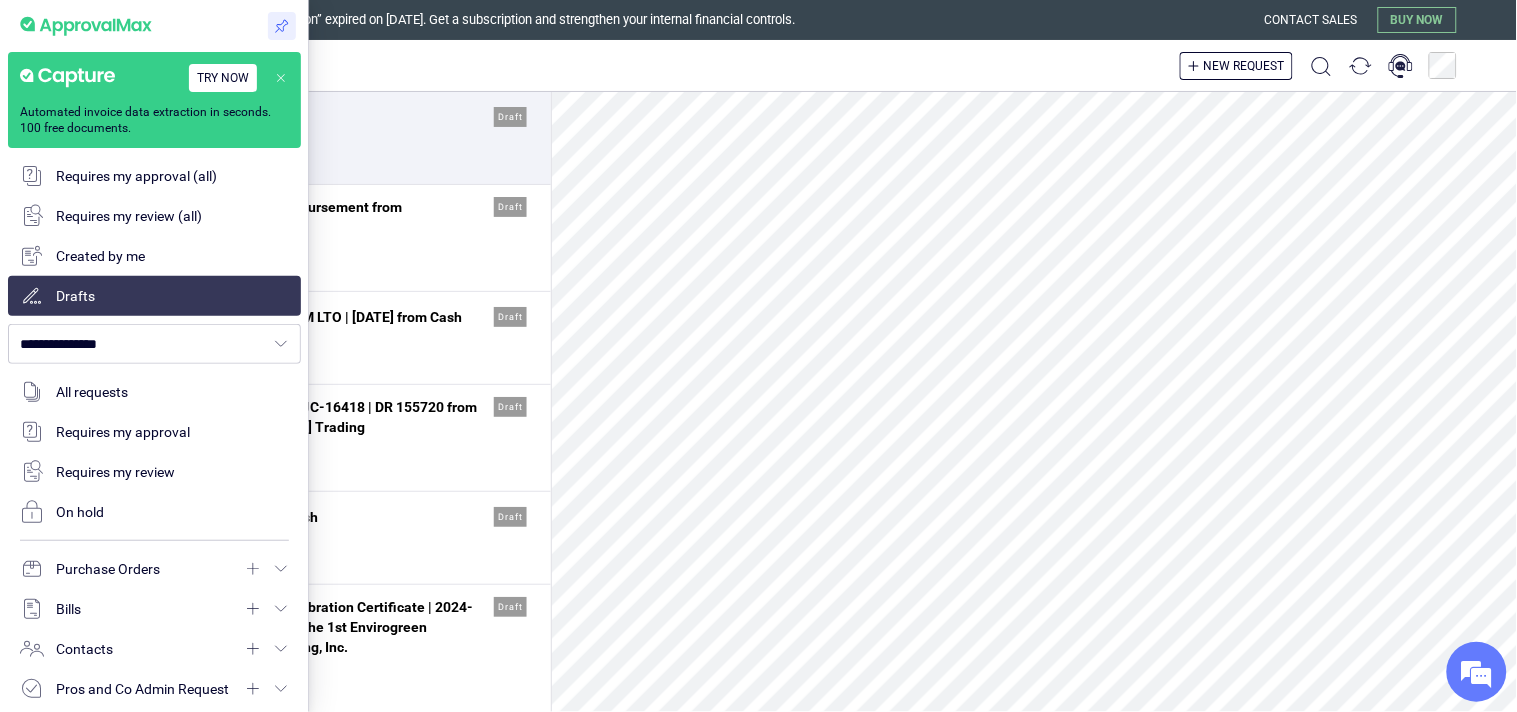 click at bounding box center (758, 356) 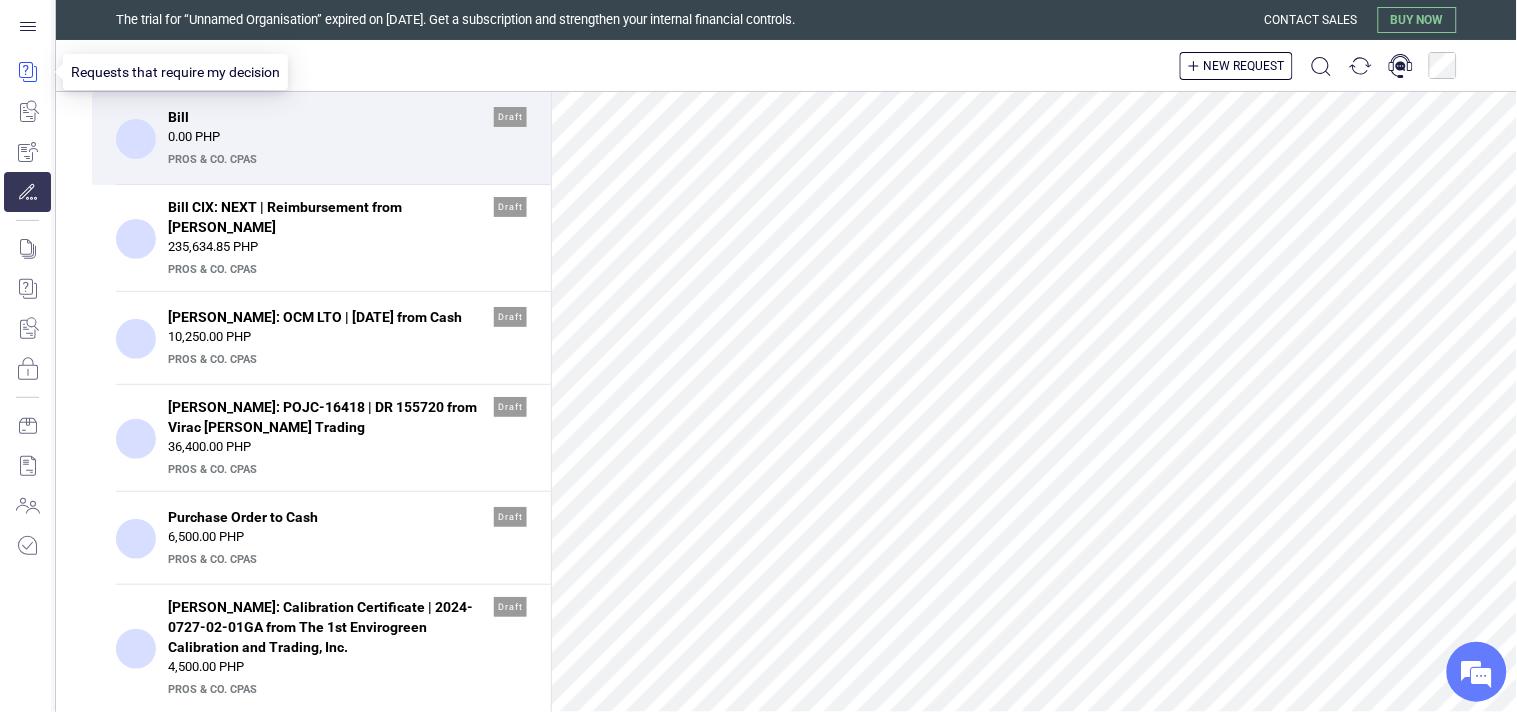 click at bounding box center (27, 72) 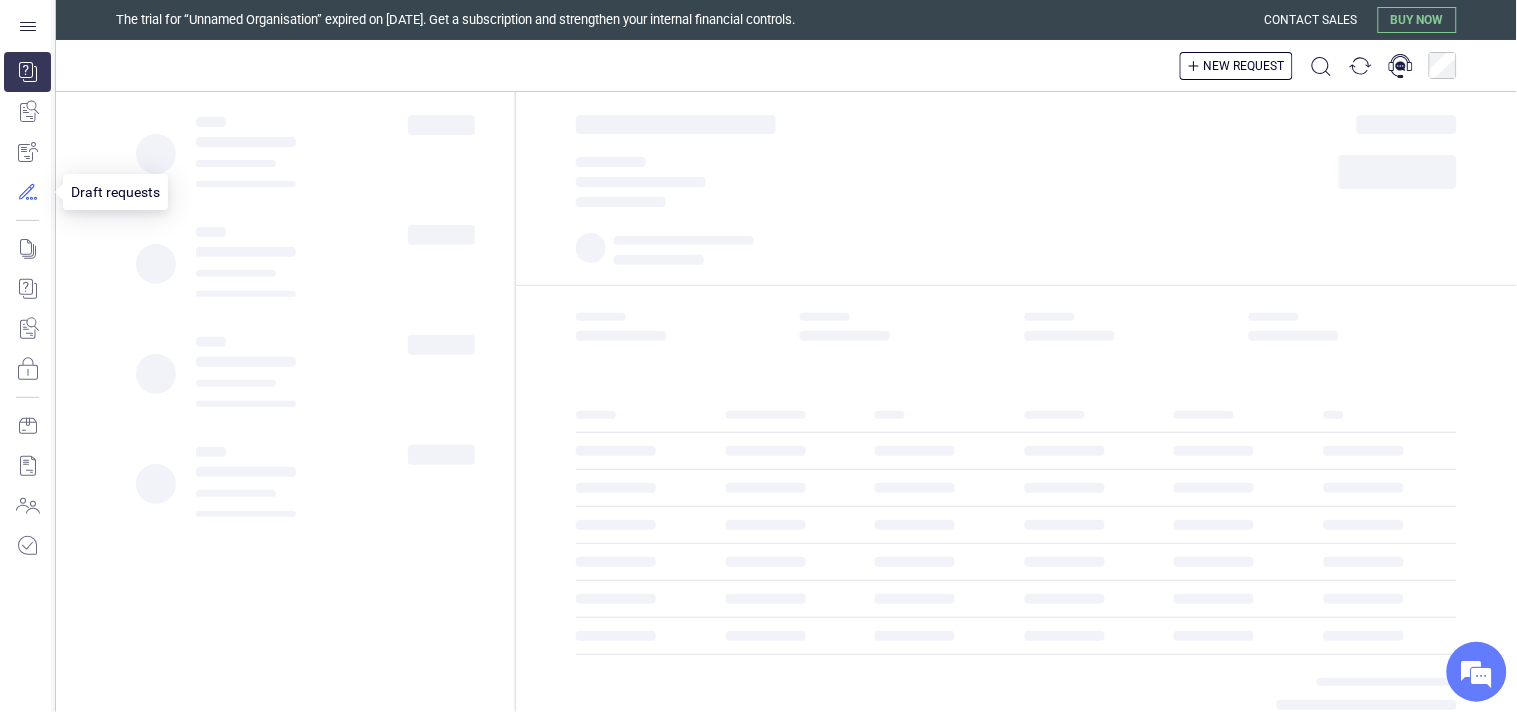 click at bounding box center (27, 192) 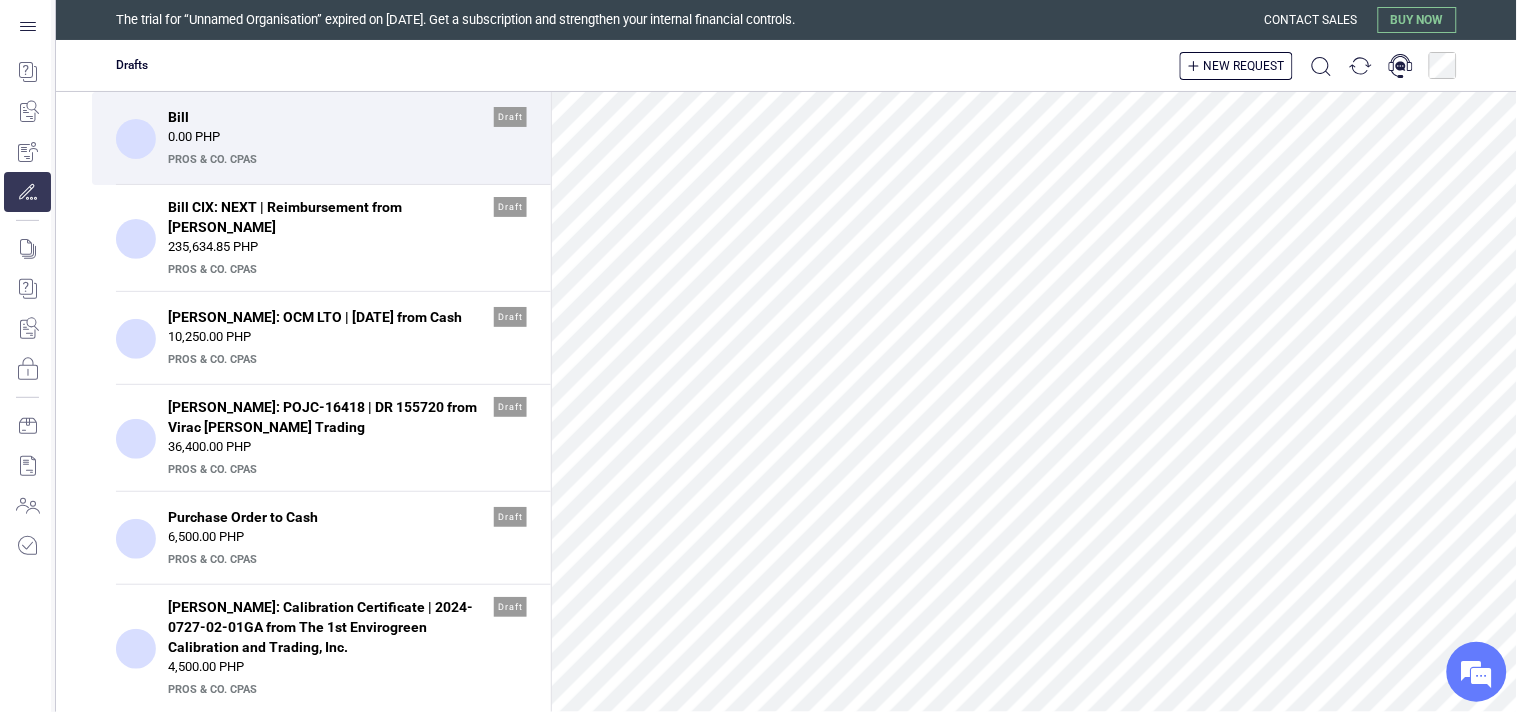 click on "PrOS & CO. CPAs" at bounding box center (345, 160) 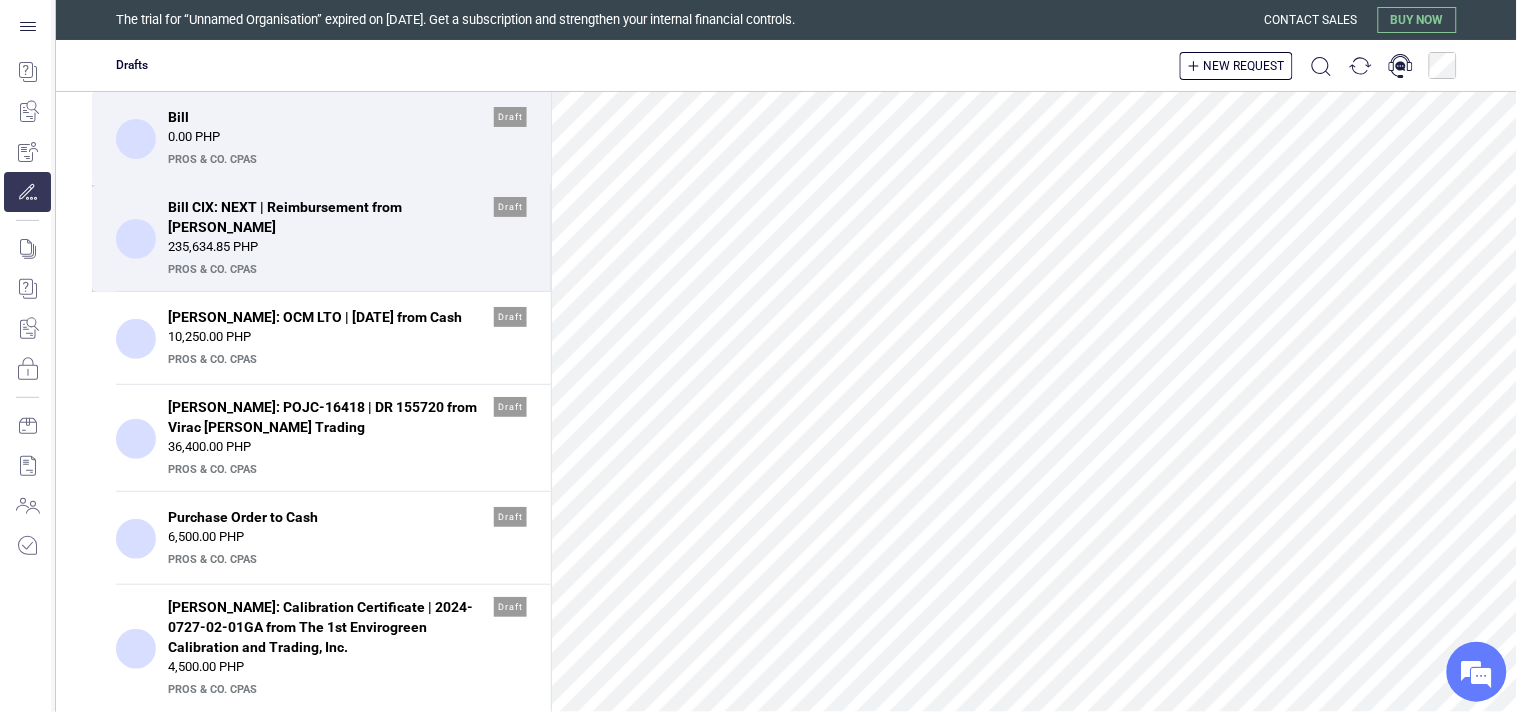 click on "235,634.85 PHP" at bounding box center (347, 247) 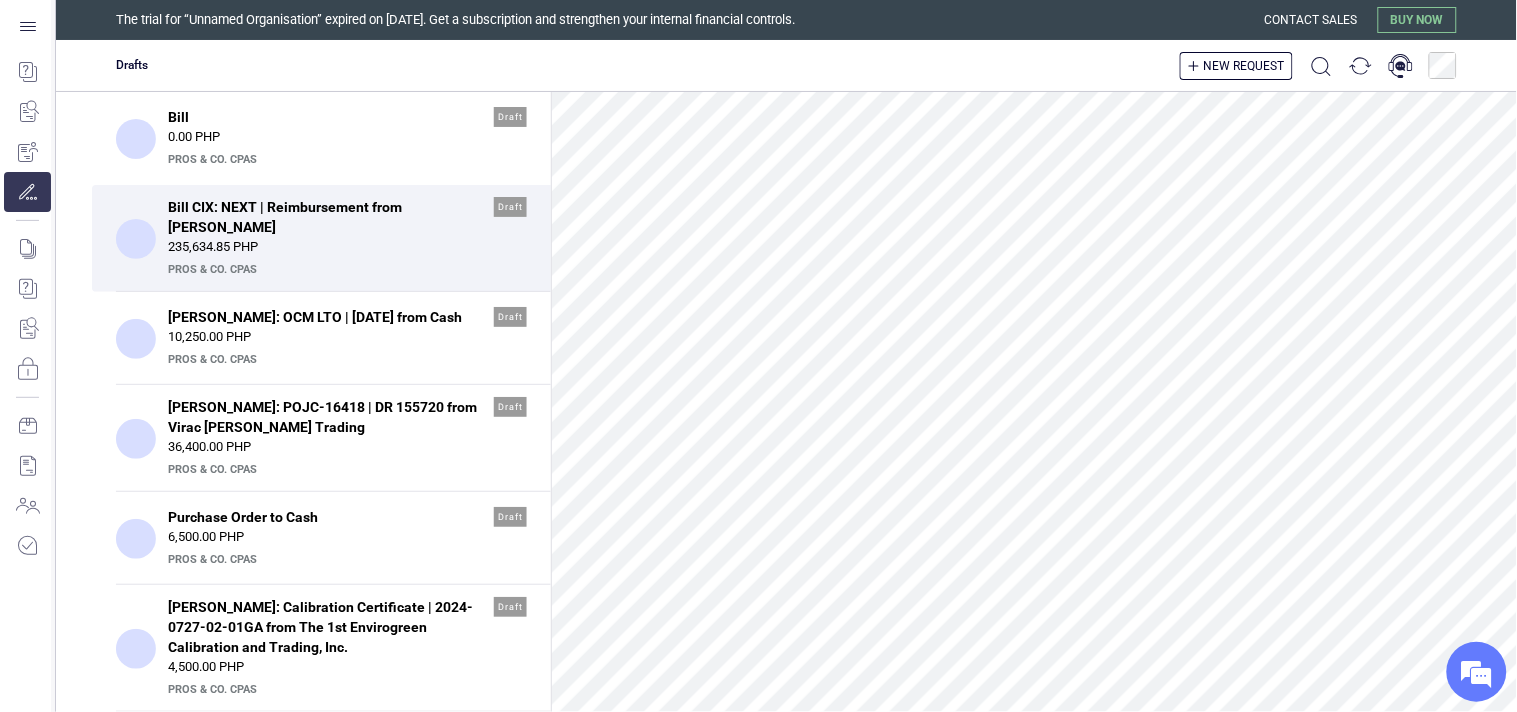 scroll, scrollTop: 111, scrollLeft: 0, axis: vertical 